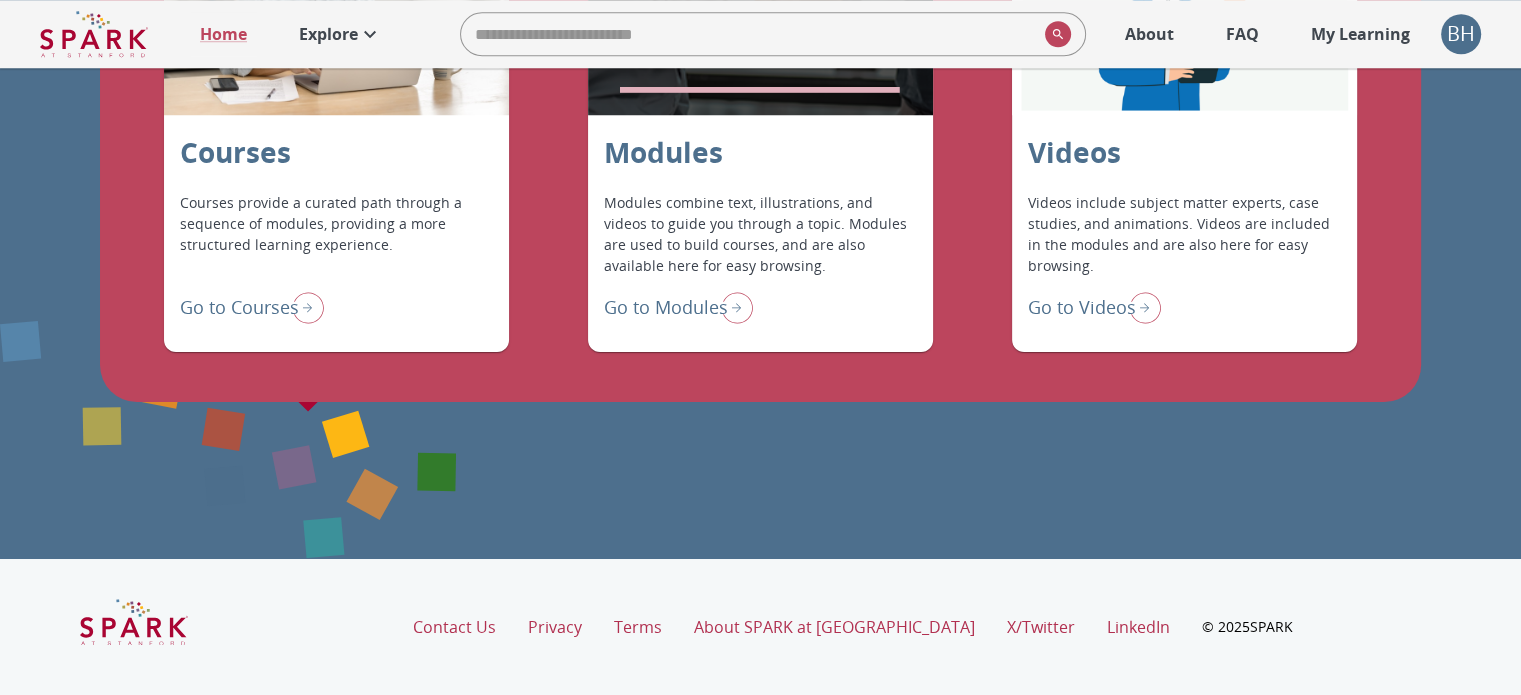 scroll, scrollTop: 1951, scrollLeft: 0, axis: vertical 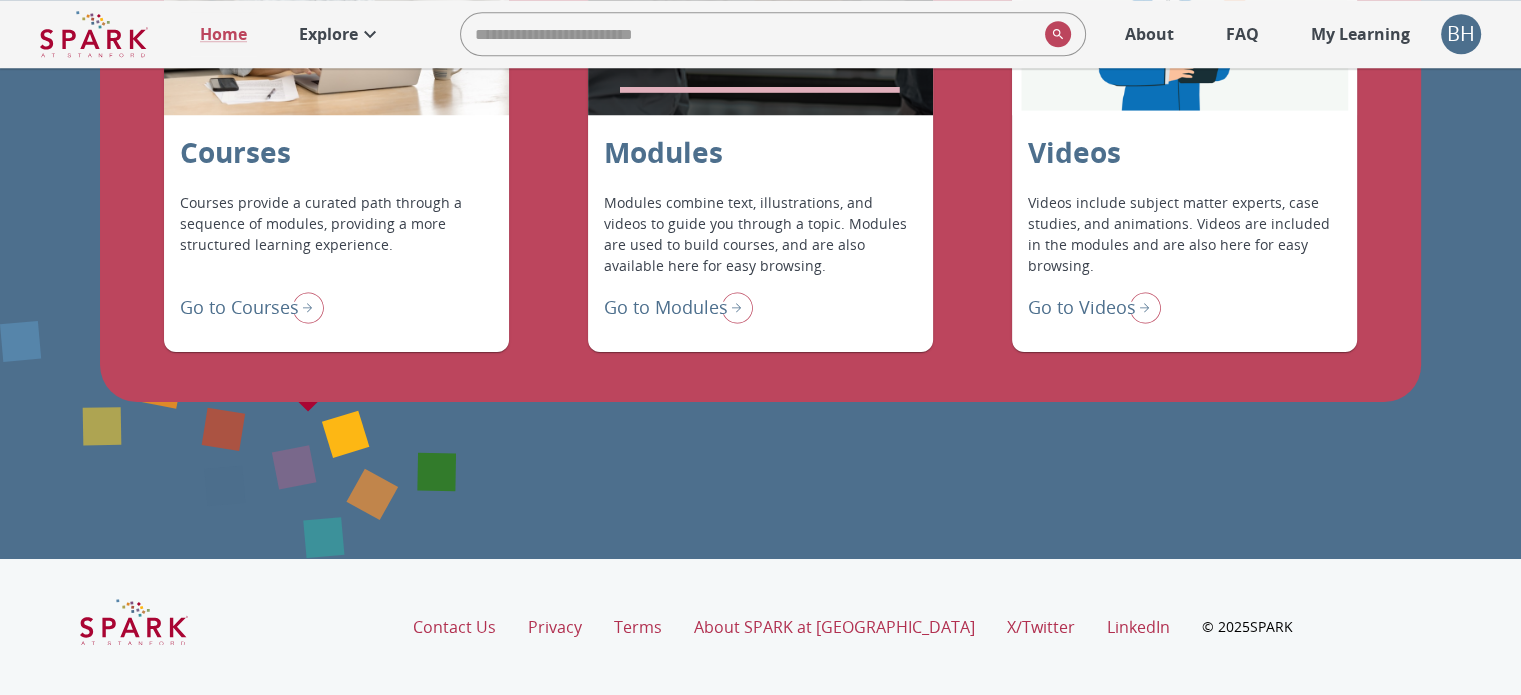 click on "Courses provide a curated path through a sequence of modules, providing a more structured learning experience." at bounding box center [336, 234] 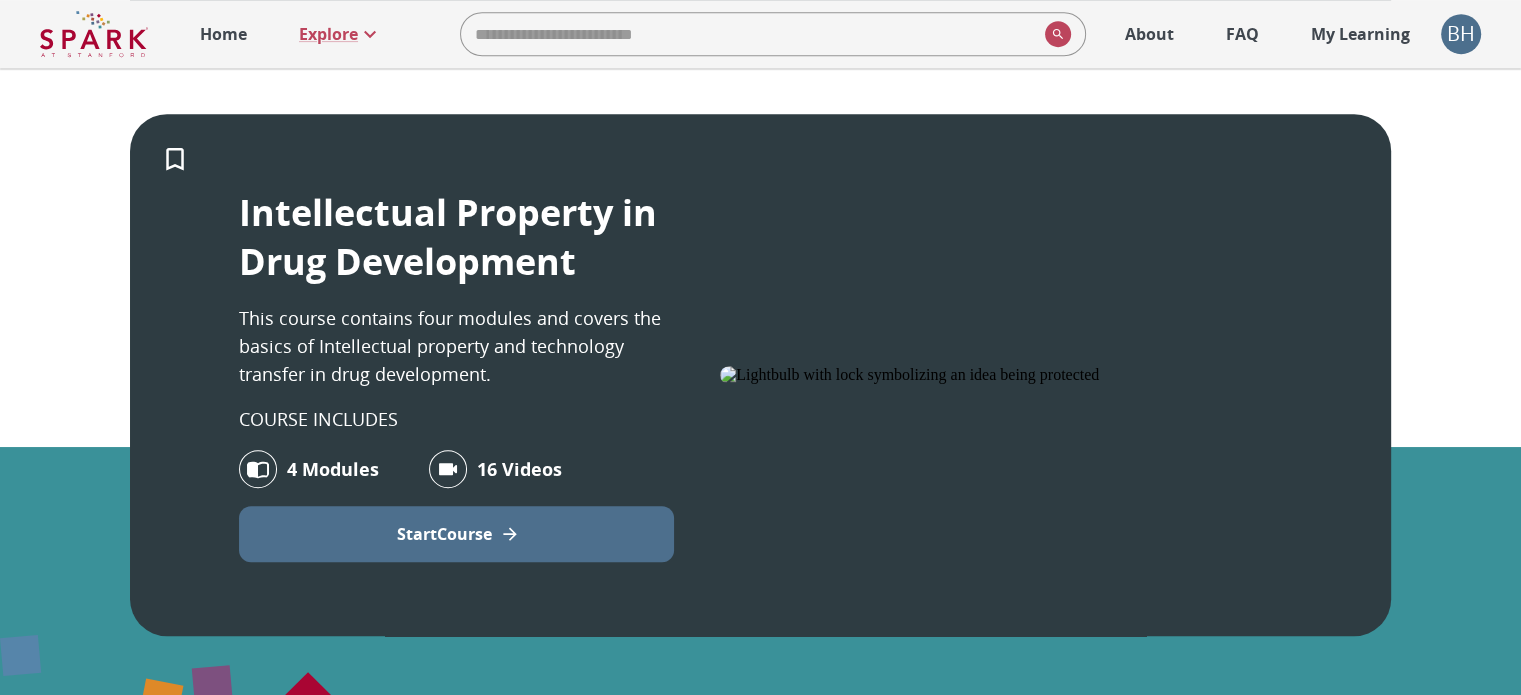 scroll, scrollTop: 951, scrollLeft: 0, axis: vertical 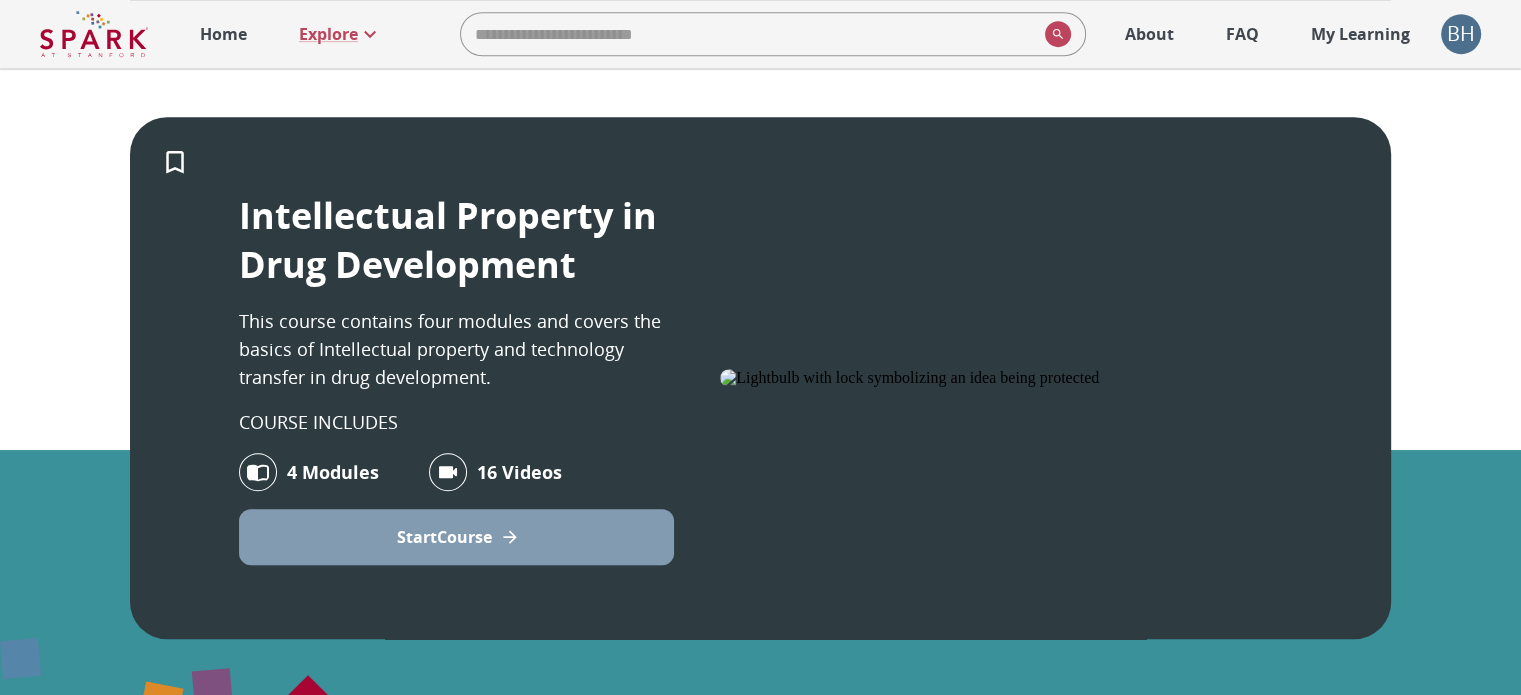 click on "Start  Course" at bounding box center [444, 537] 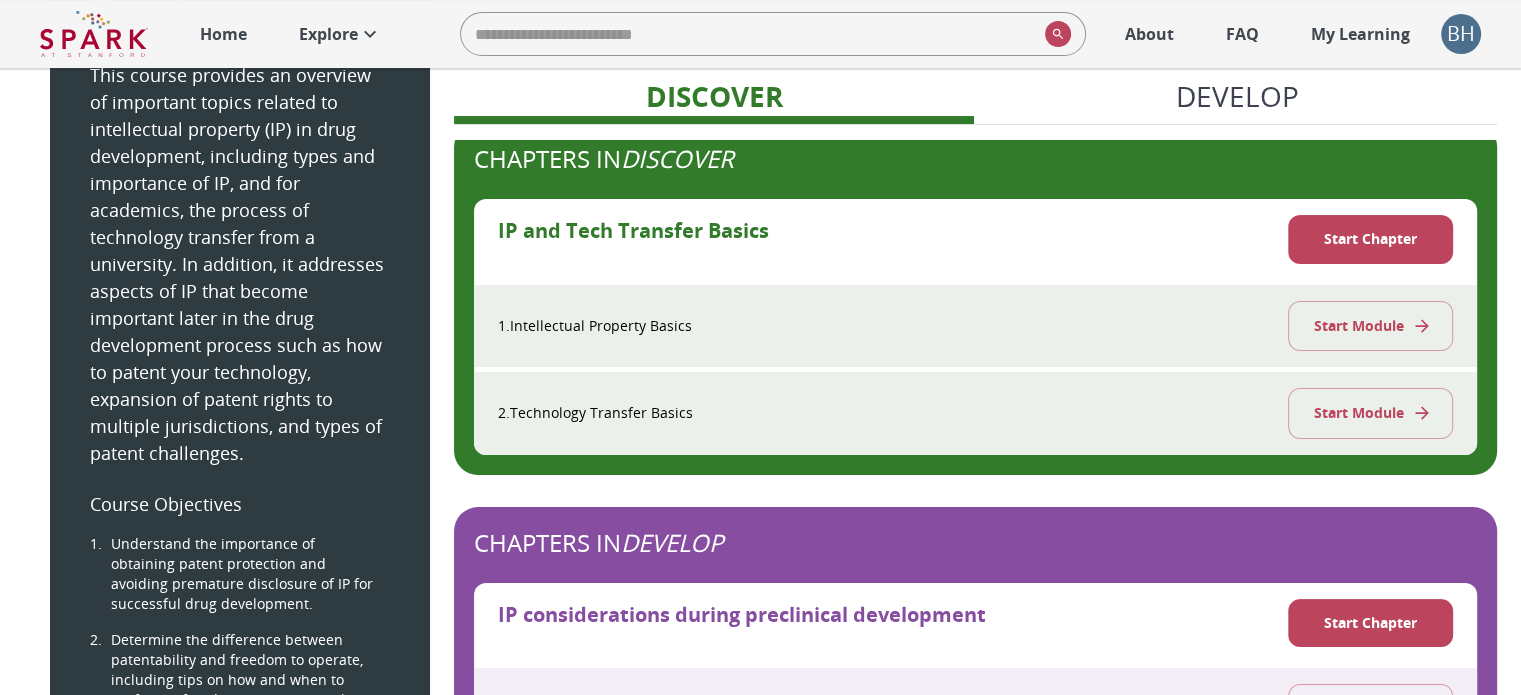 scroll, scrollTop: 291, scrollLeft: 0, axis: vertical 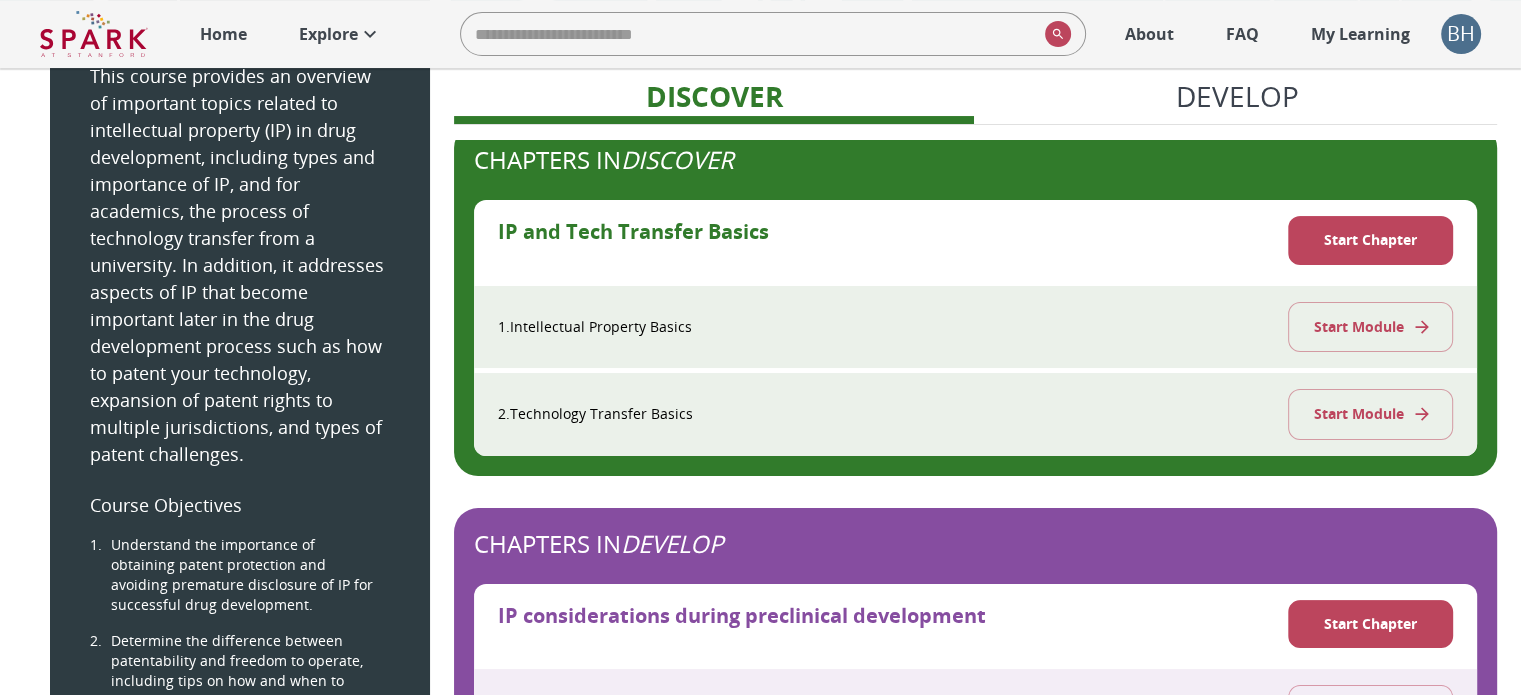 click on "Start Module" at bounding box center (1370, 327) 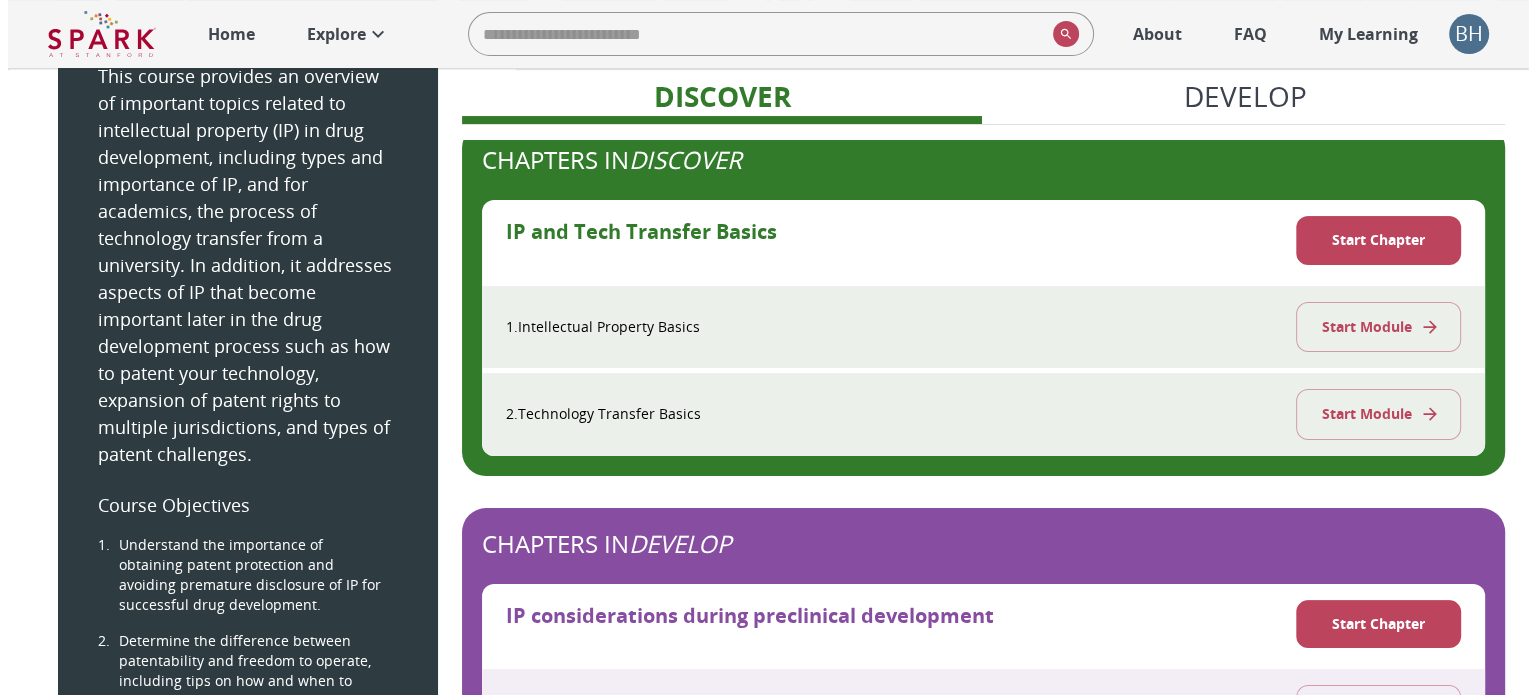 scroll, scrollTop: 0, scrollLeft: 0, axis: both 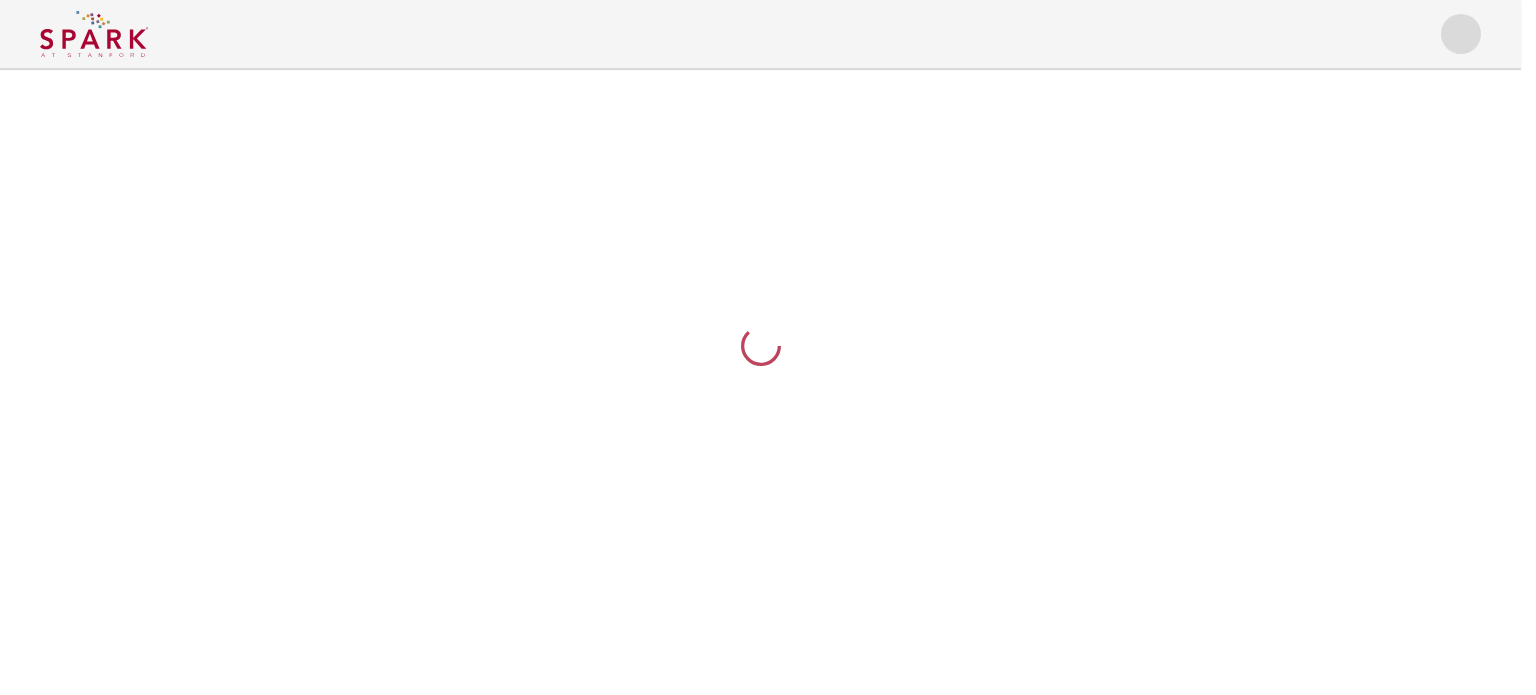 click at bounding box center [760, 347] 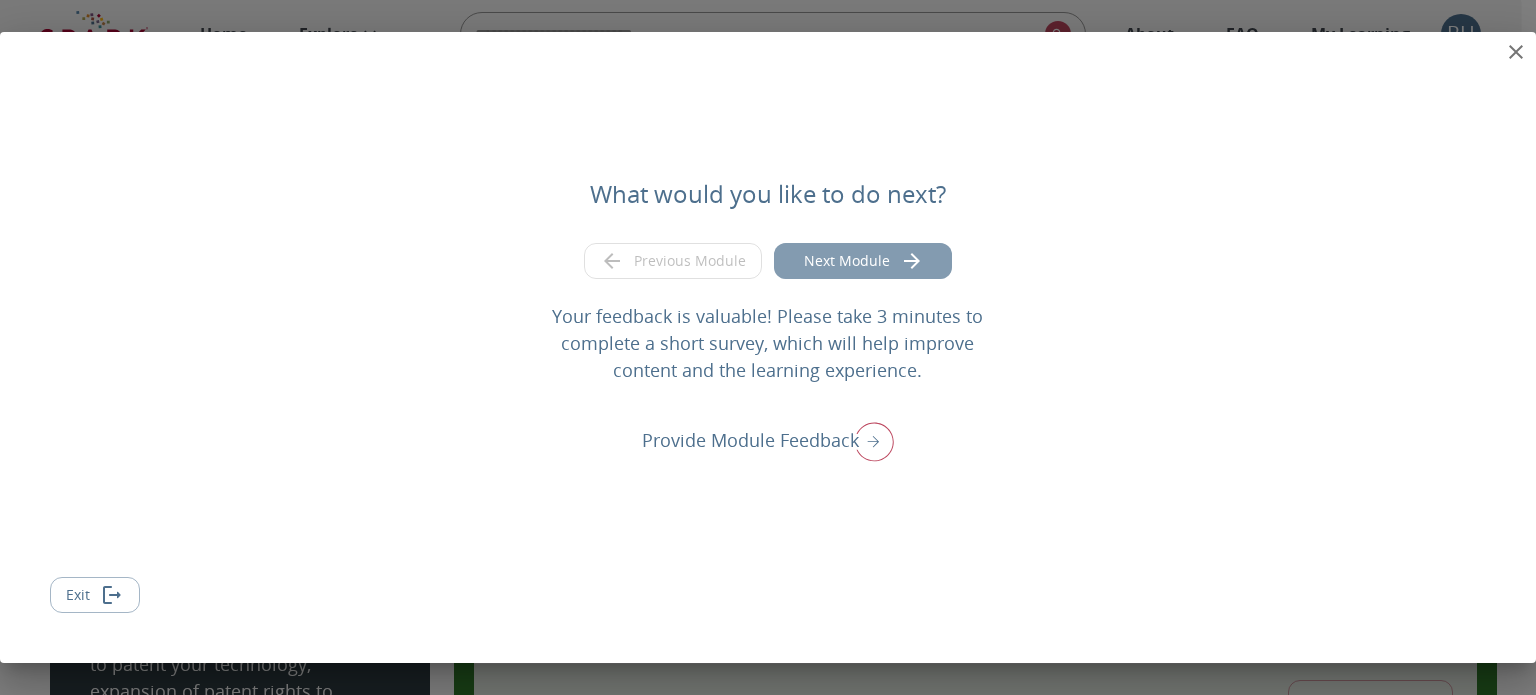 click on "Next Module" at bounding box center [863, 261] 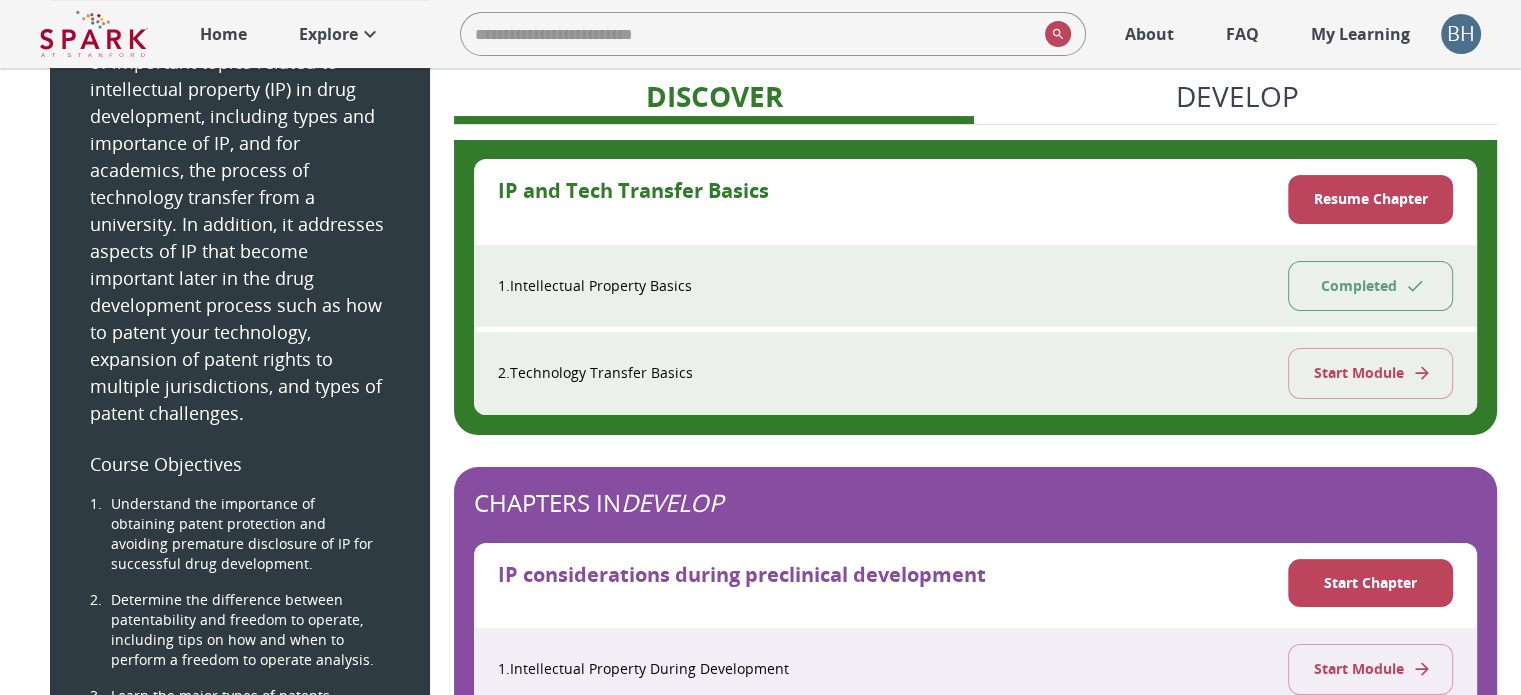 scroll, scrollTop: 442, scrollLeft: 0, axis: vertical 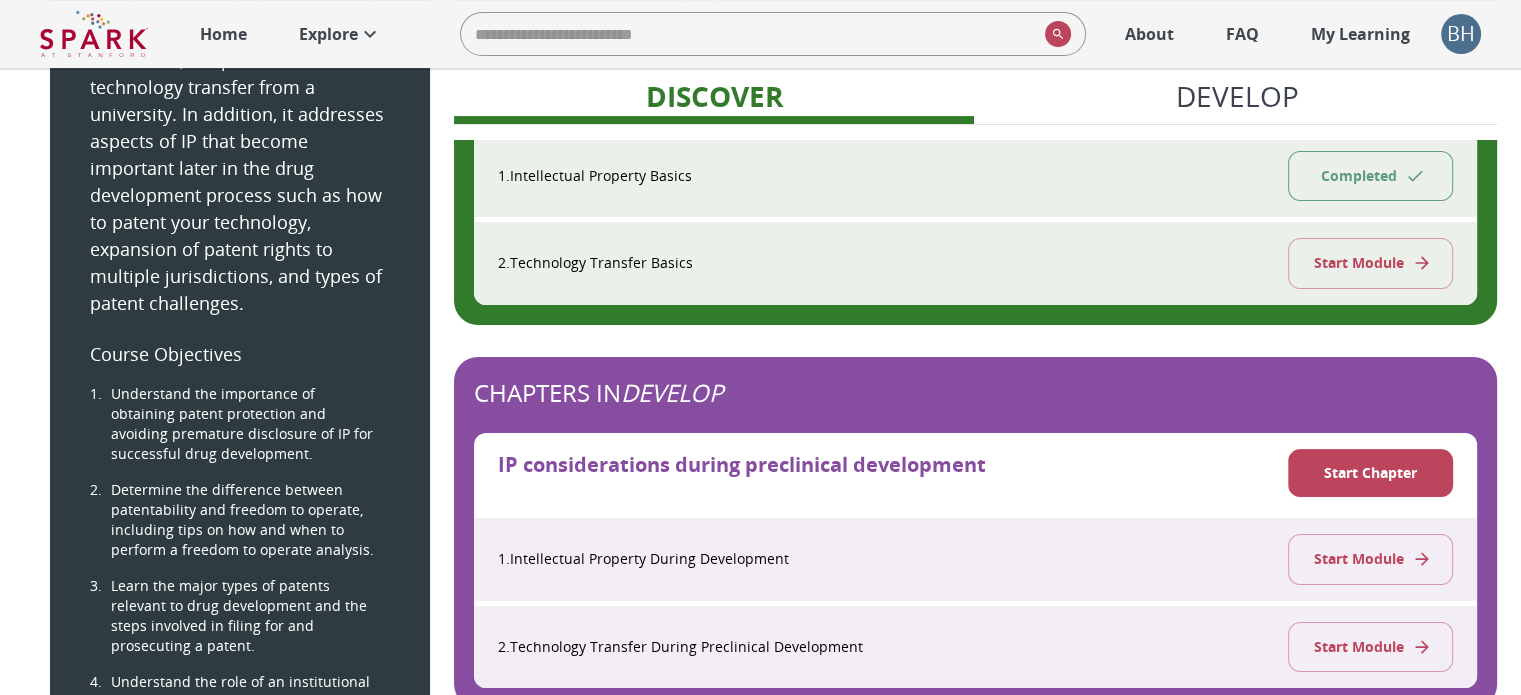 click on "Start Module" at bounding box center (1370, 263) 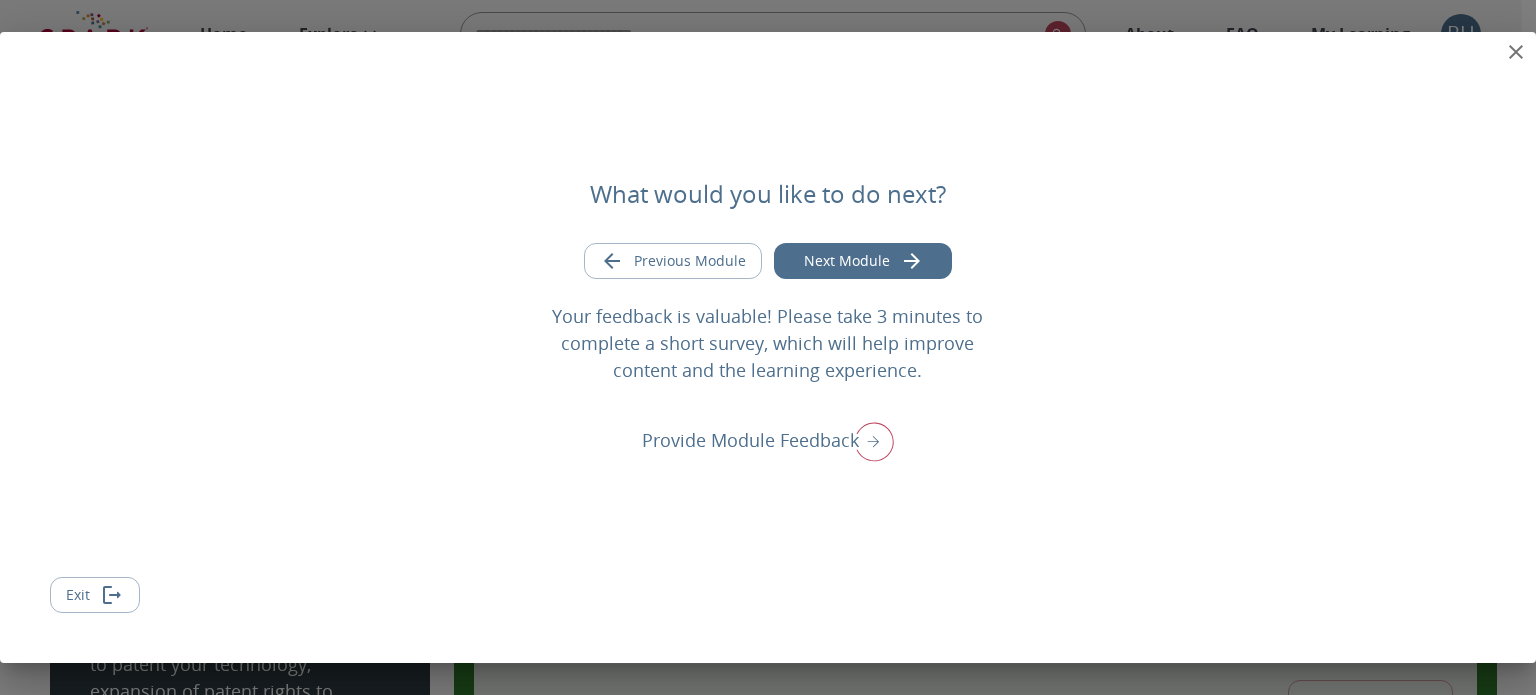 click on "What would you like to do next?  Previous Module Next Module  Your feedback is valuable! Please take 3 minutes to complete a short survey, which will help improve content and the learning experience. Provide Module Feedback" at bounding box center [768, 322] 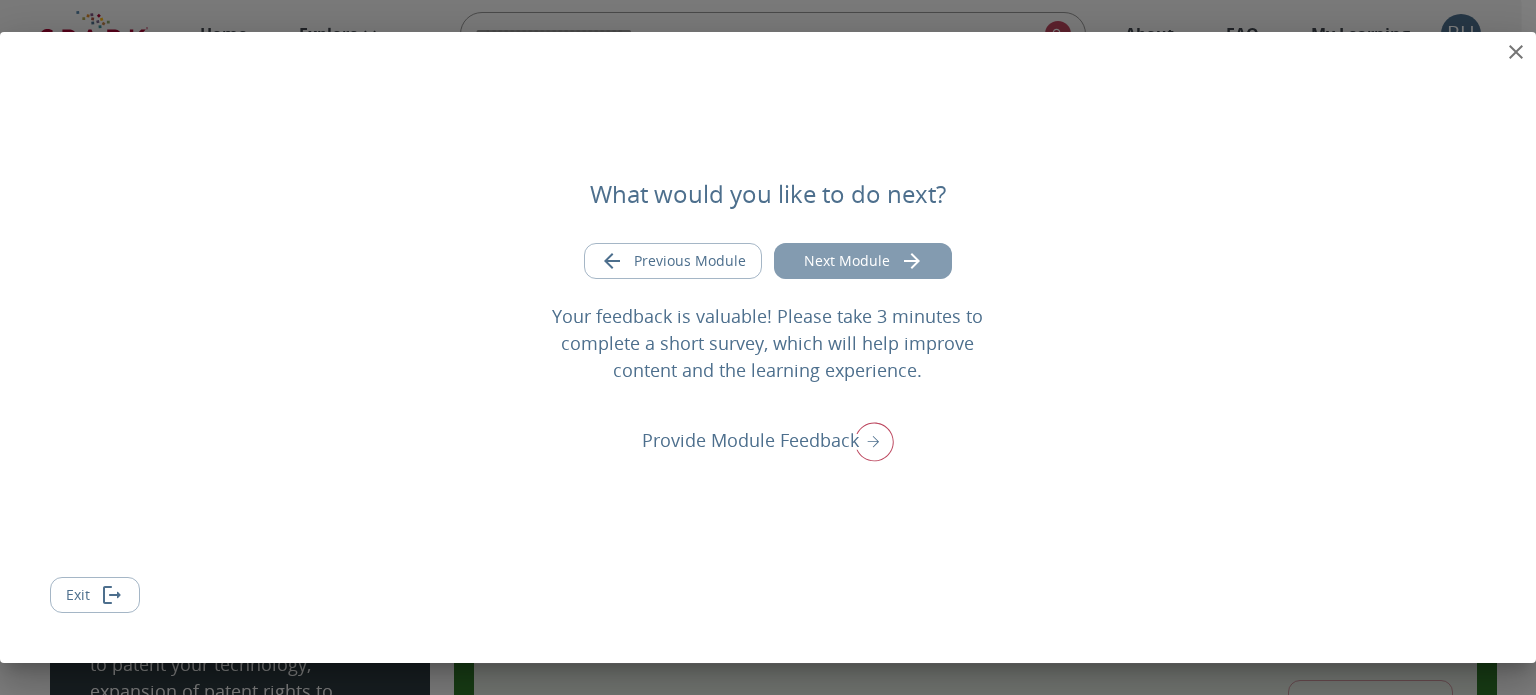 click on "Next Module" at bounding box center (863, 261) 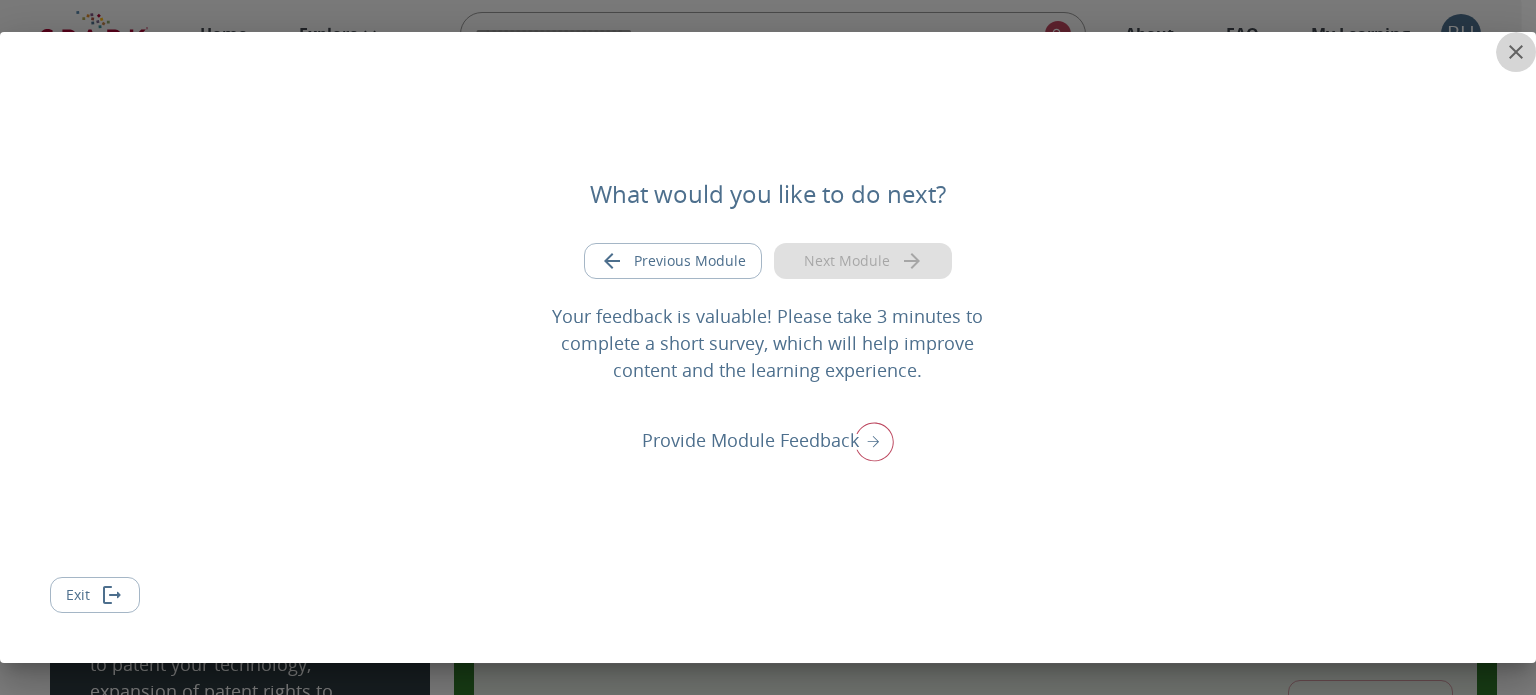 click 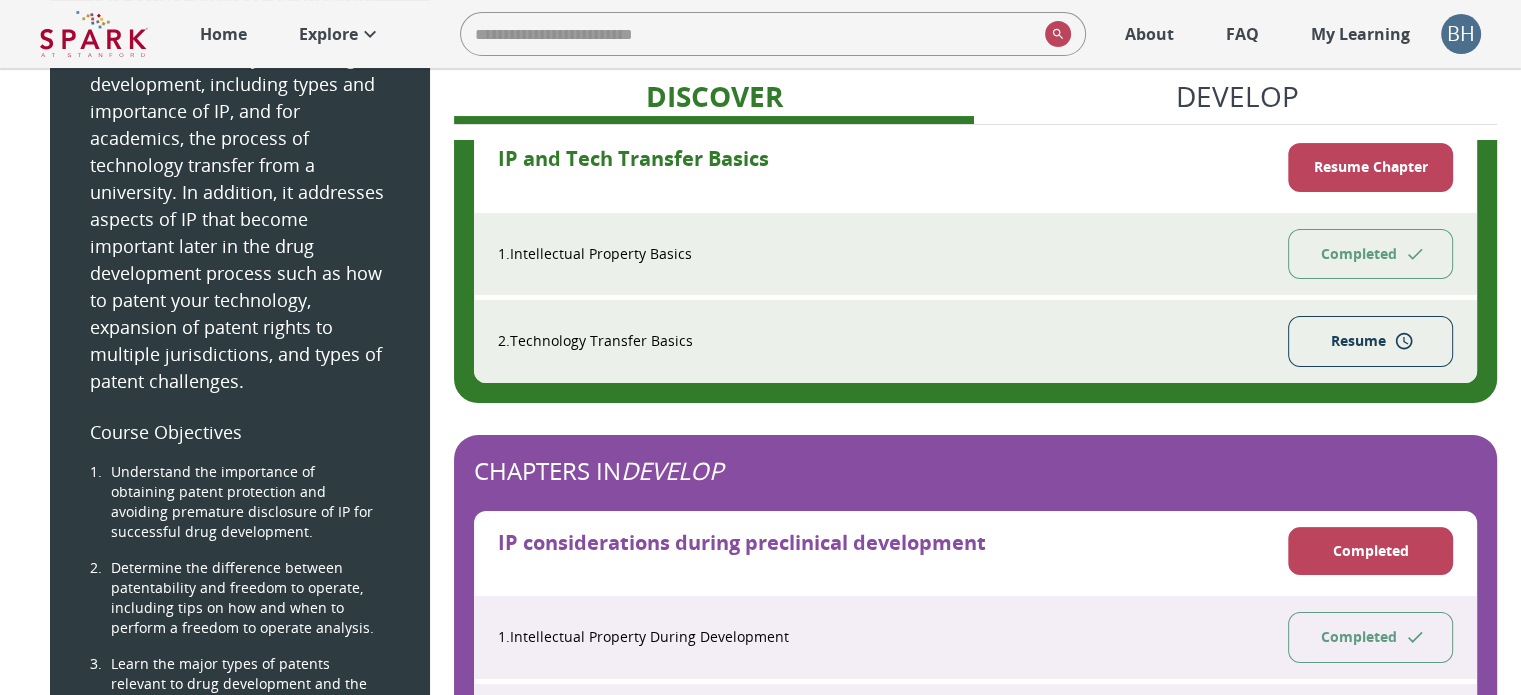 scroll, scrollTop: 364, scrollLeft: 0, axis: vertical 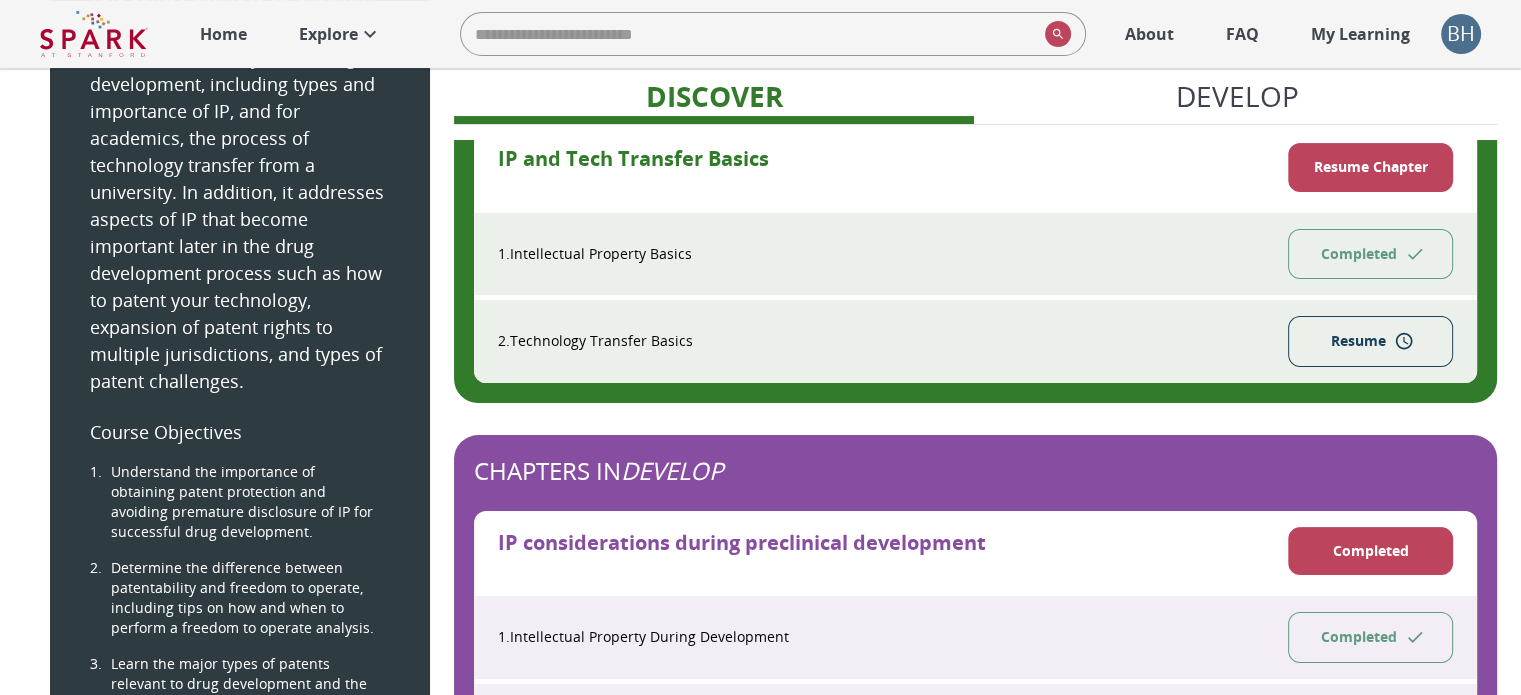 click on "Resume" at bounding box center (1370, 341) 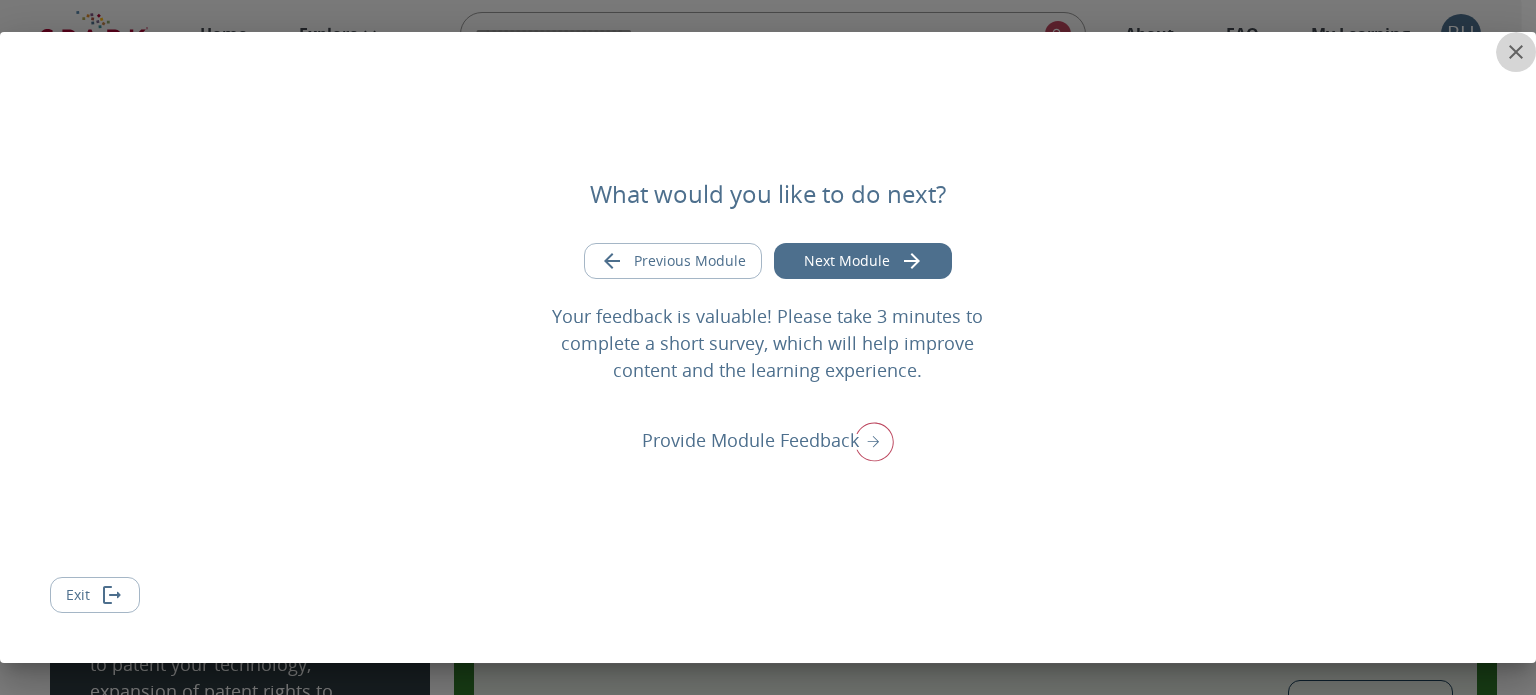 click 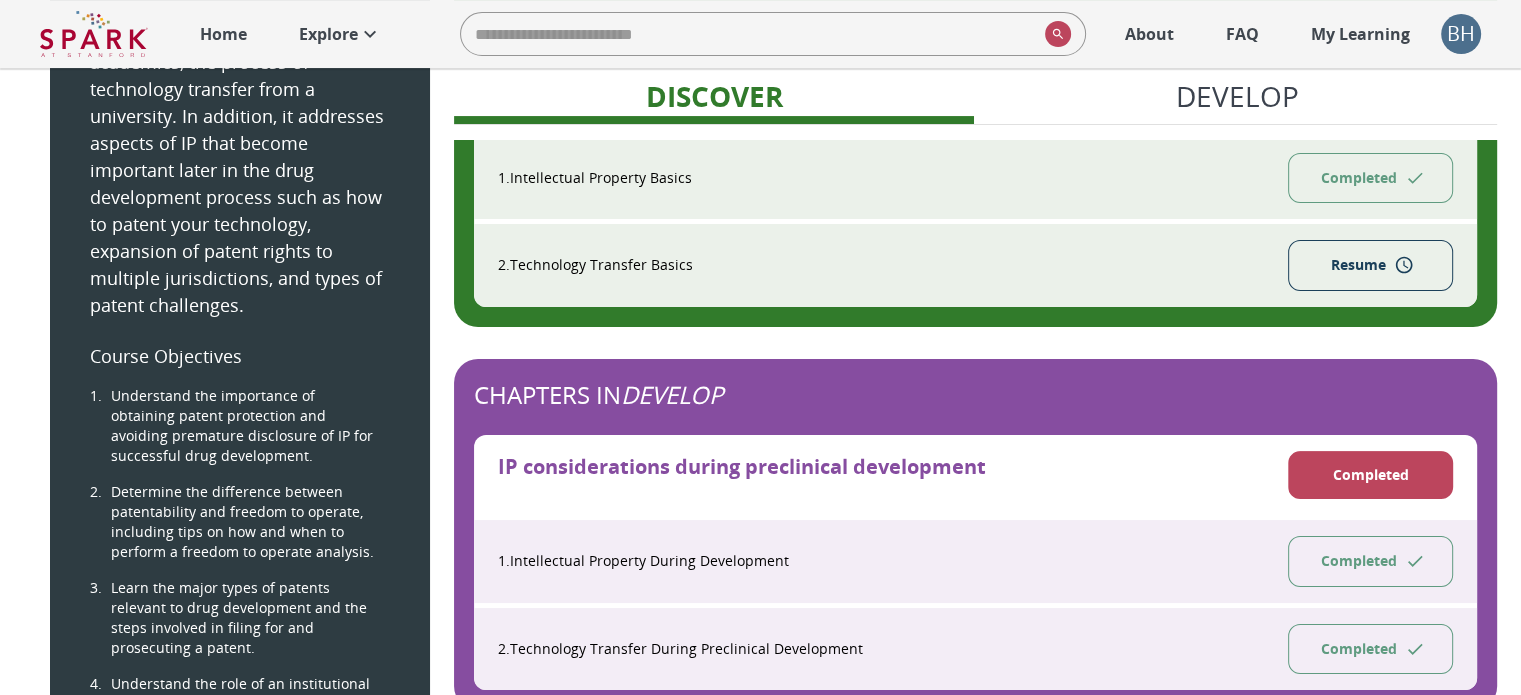 scroll, scrollTop: 443, scrollLeft: 0, axis: vertical 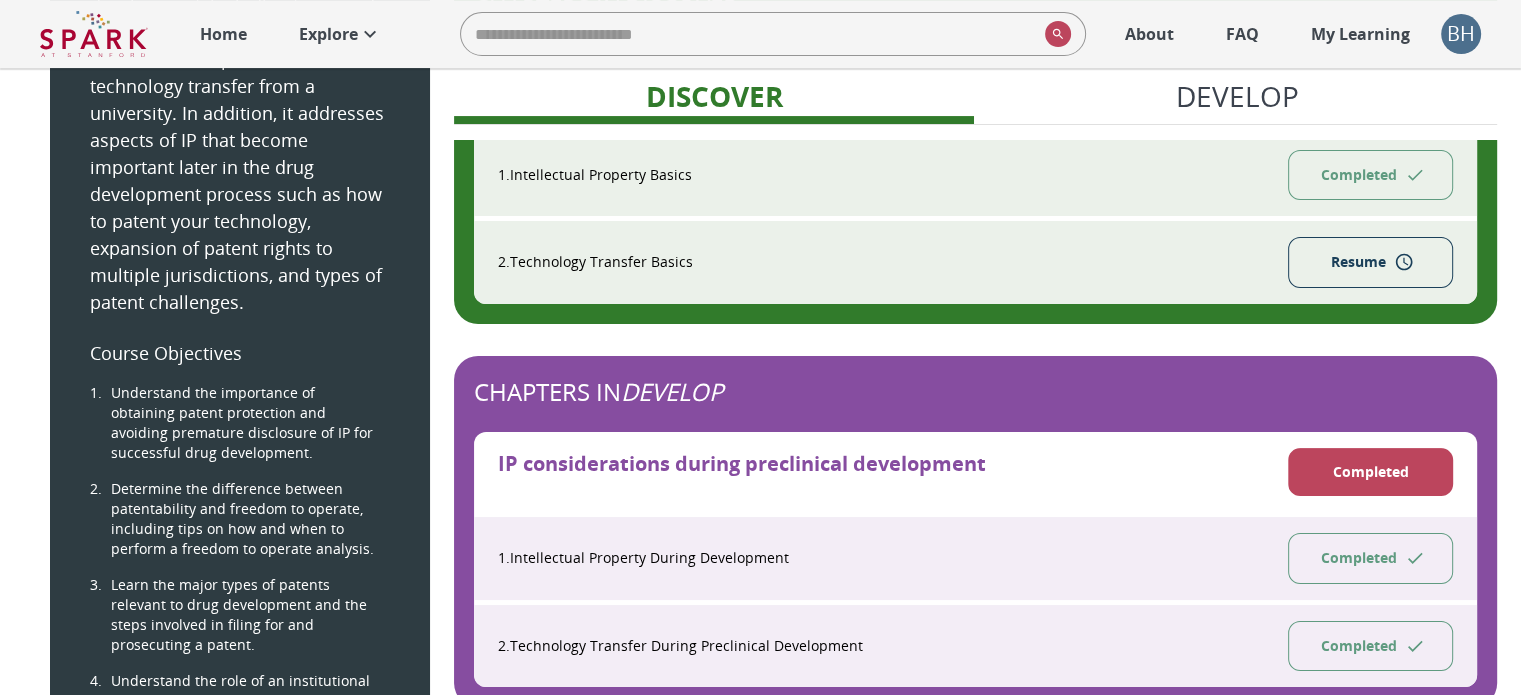 click on "Resume" at bounding box center [1370, 262] 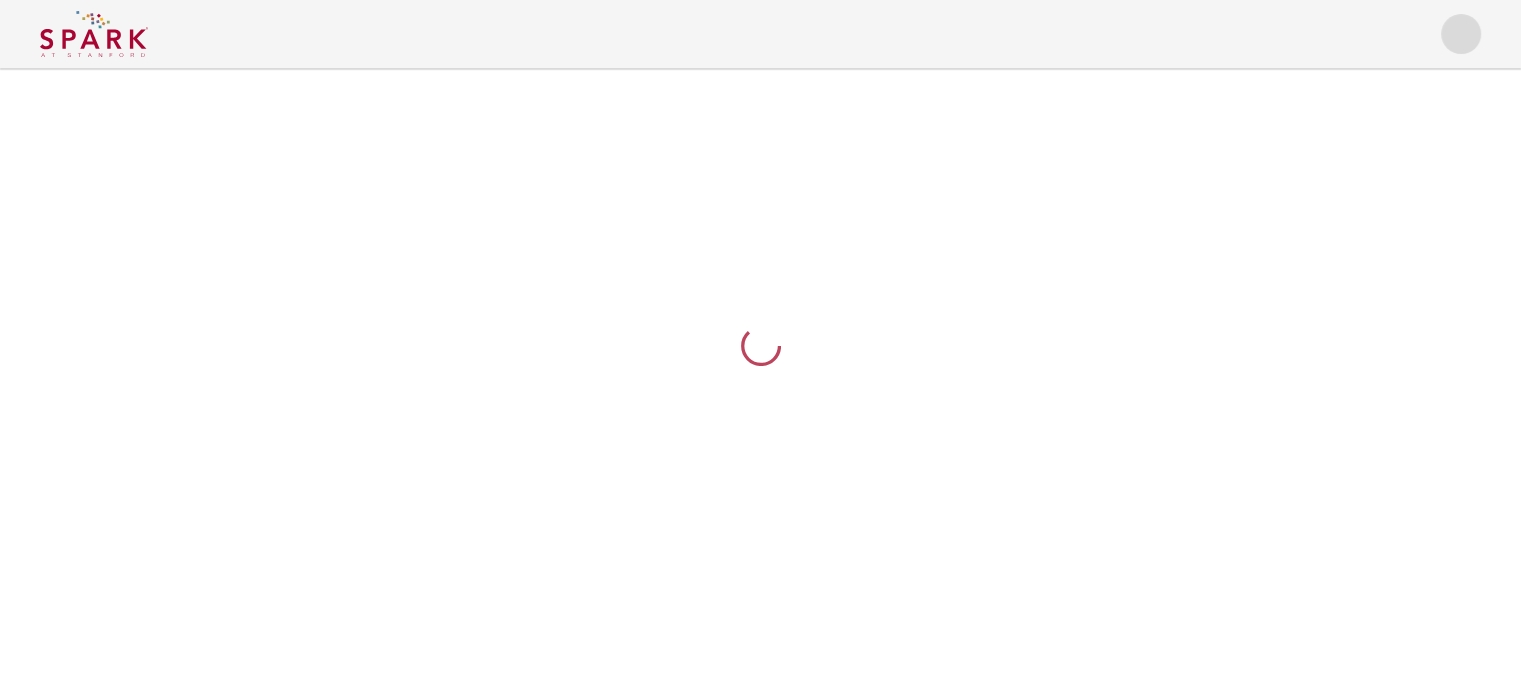 scroll, scrollTop: 0, scrollLeft: 0, axis: both 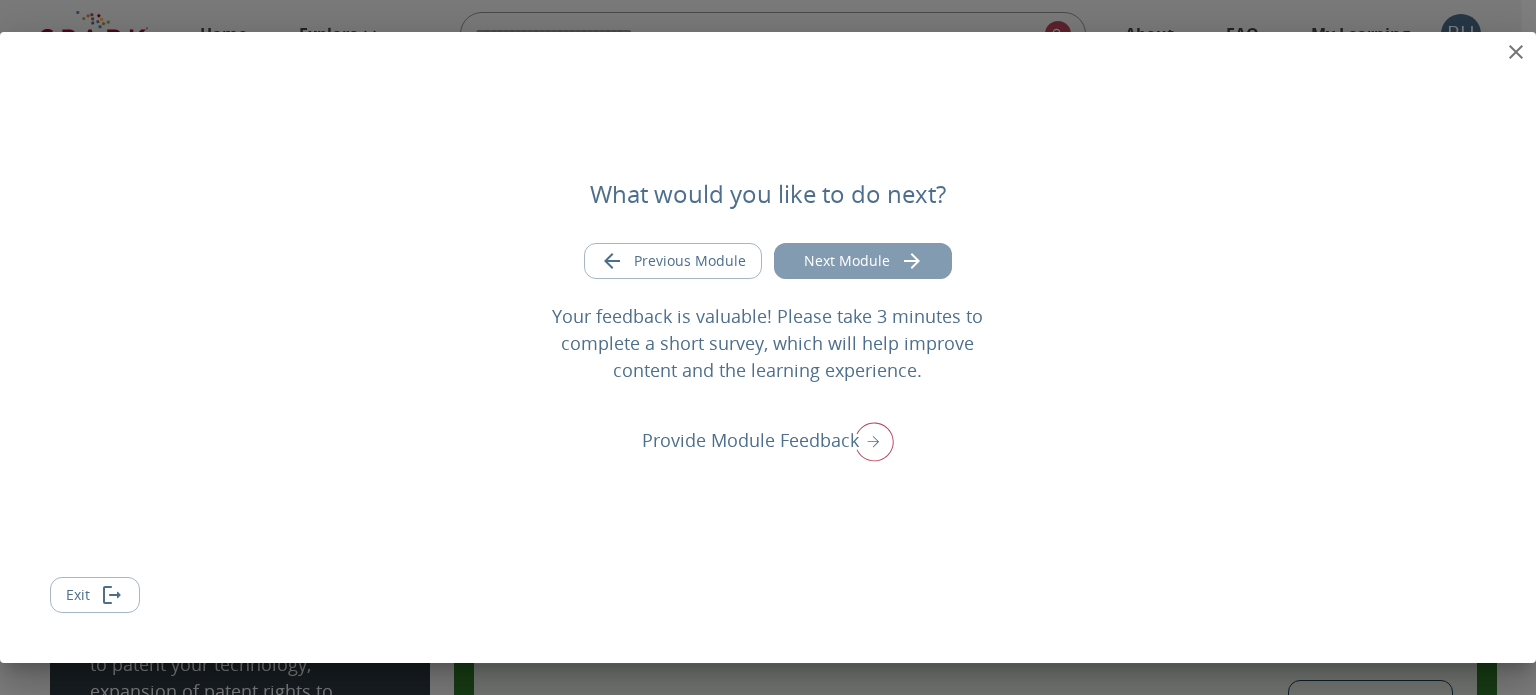 click 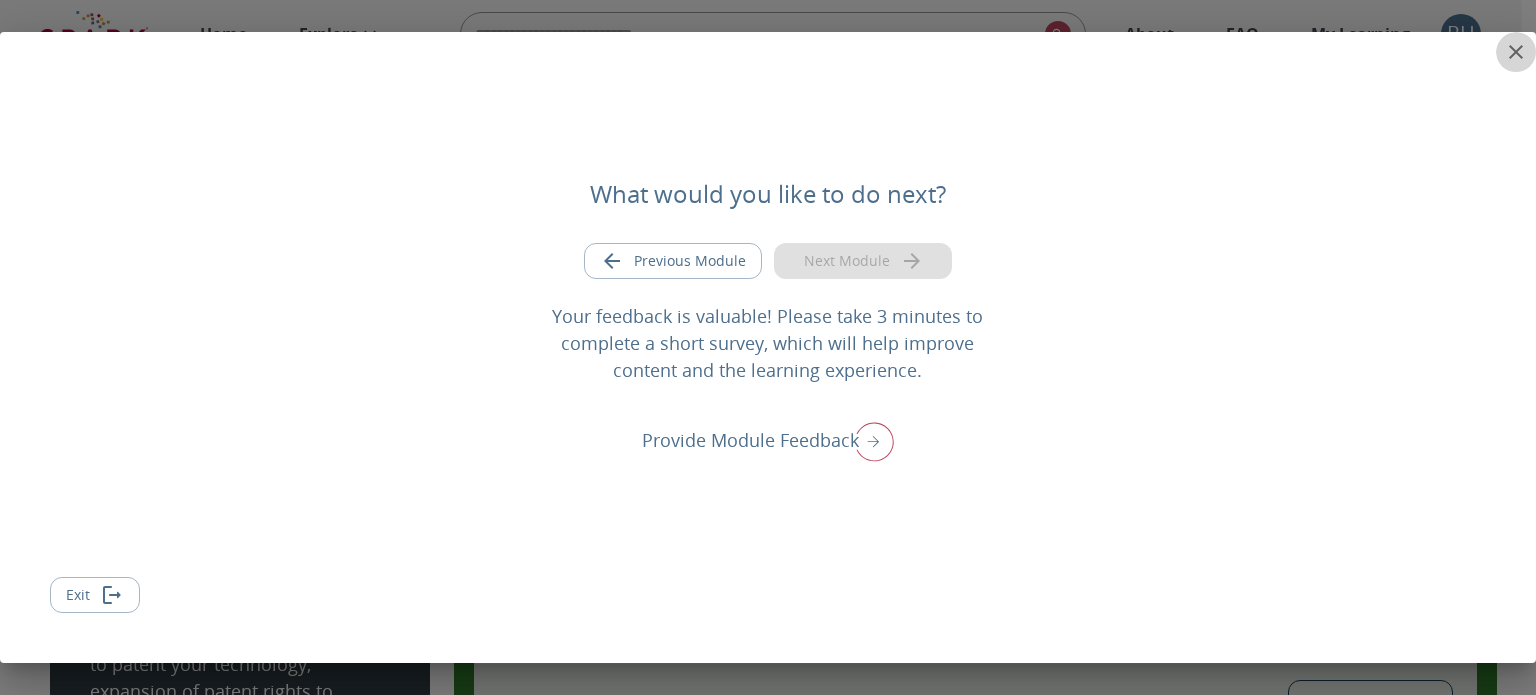 click 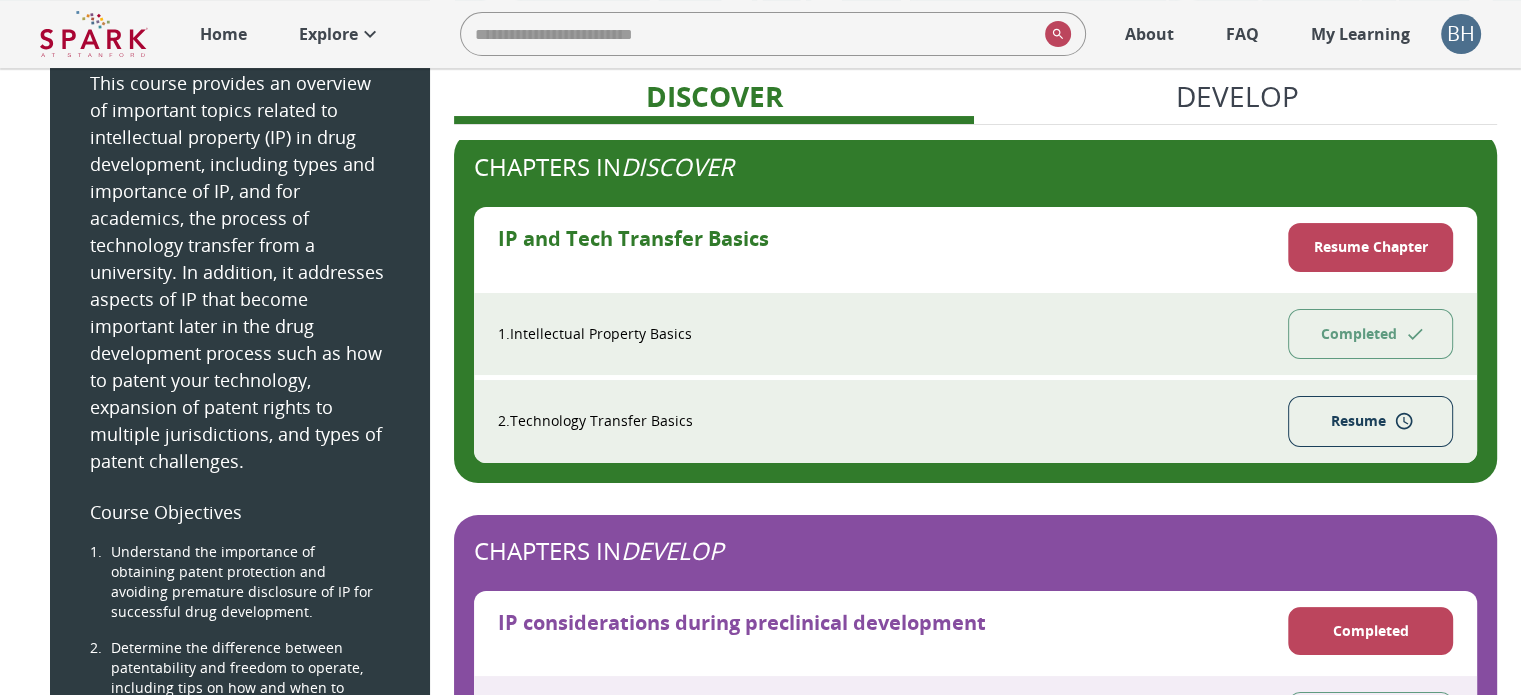 scroll, scrollTop: 286, scrollLeft: 0, axis: vertical 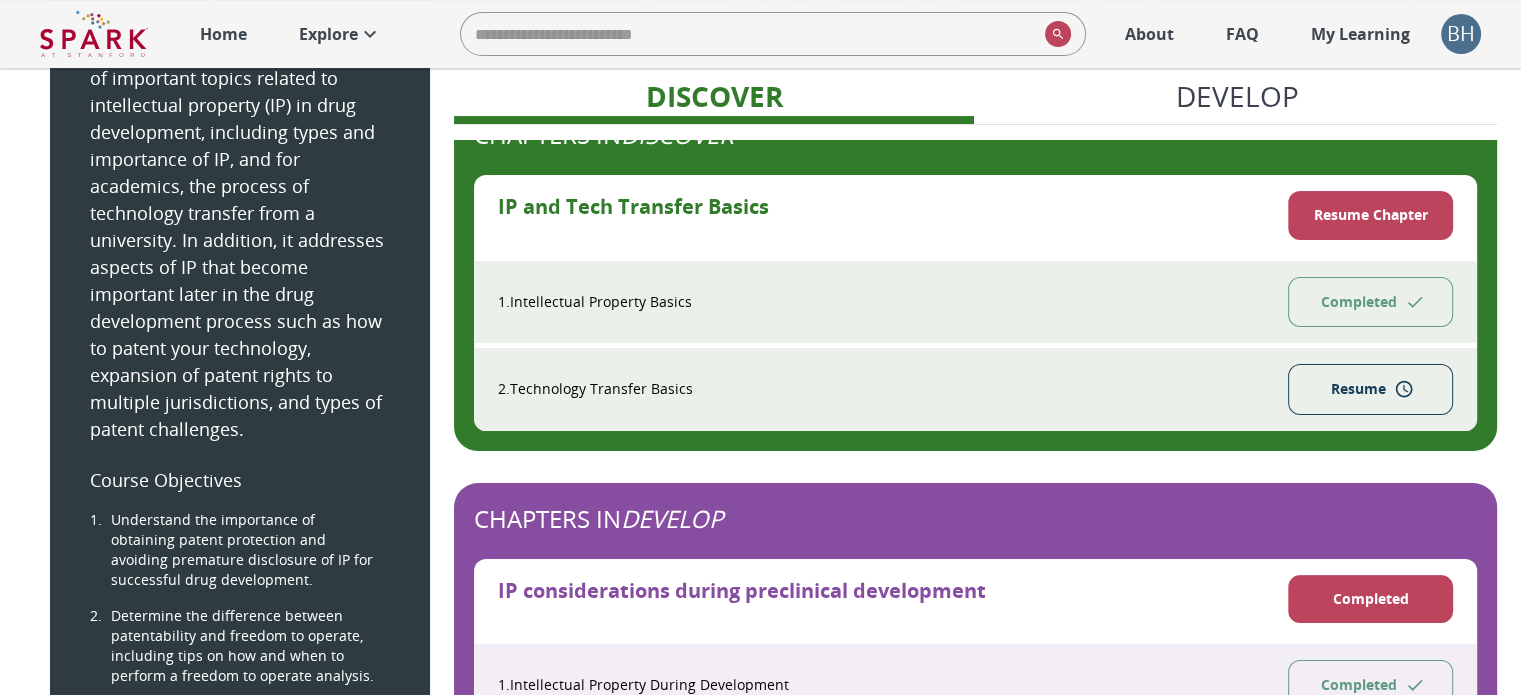 click on "Resume" at bounding box center [1370, 389] 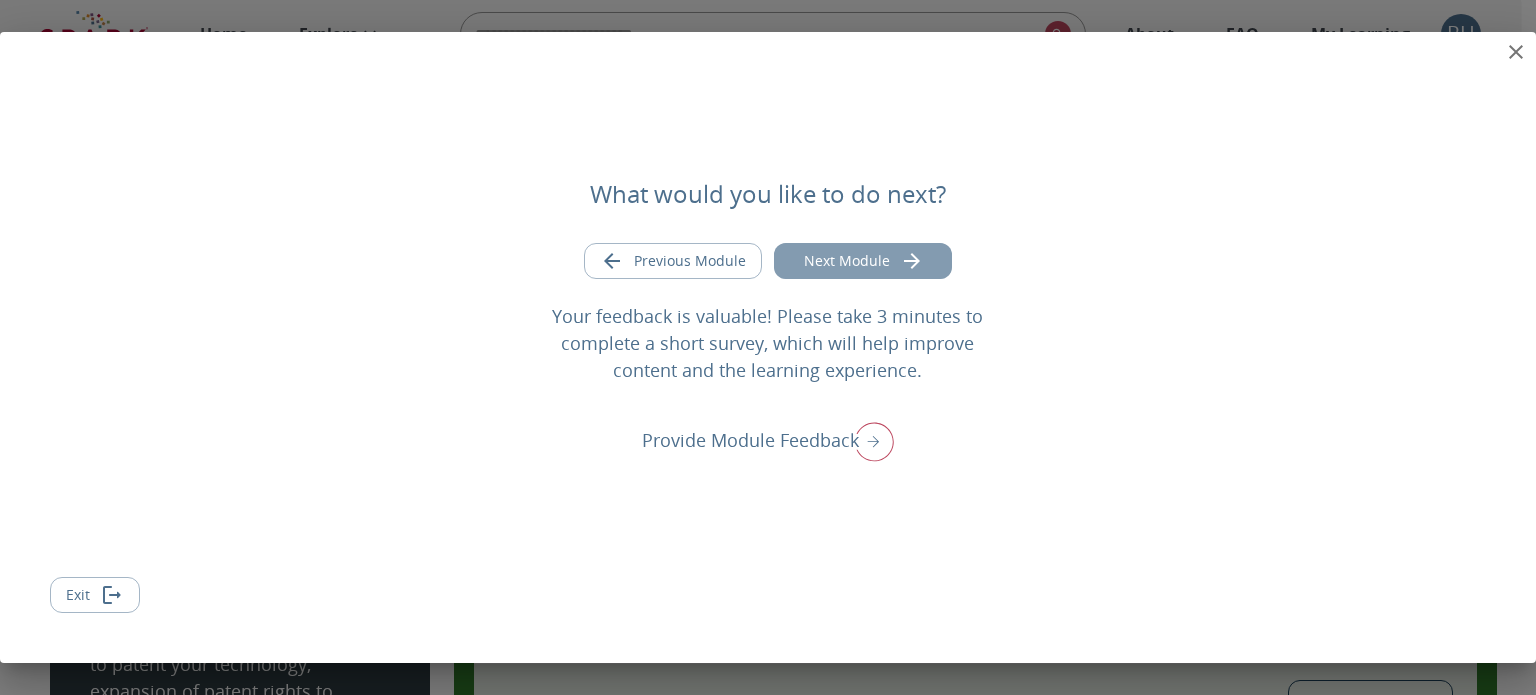 click on "Next Module" at bounding box center [863, 261] 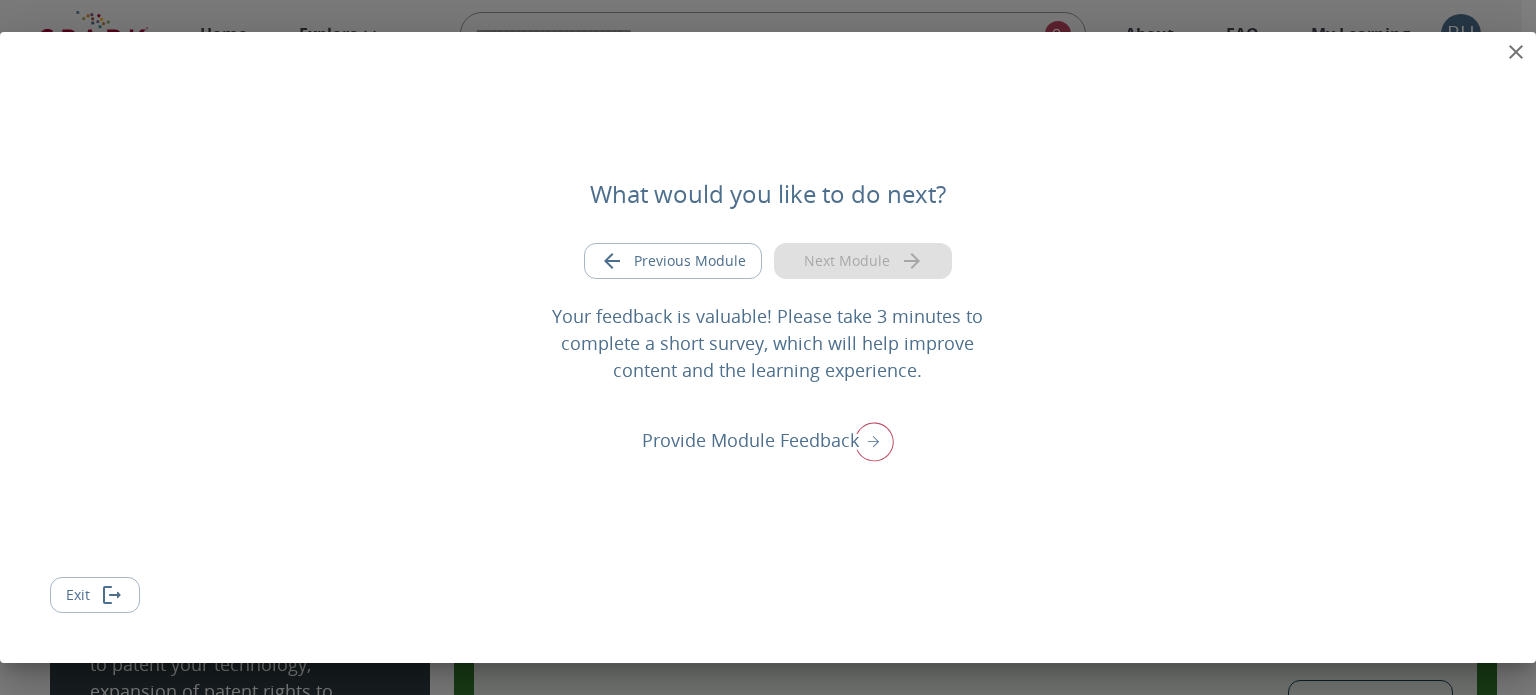 click on "Previous Module Next Module" at bounding box center (768, 261) 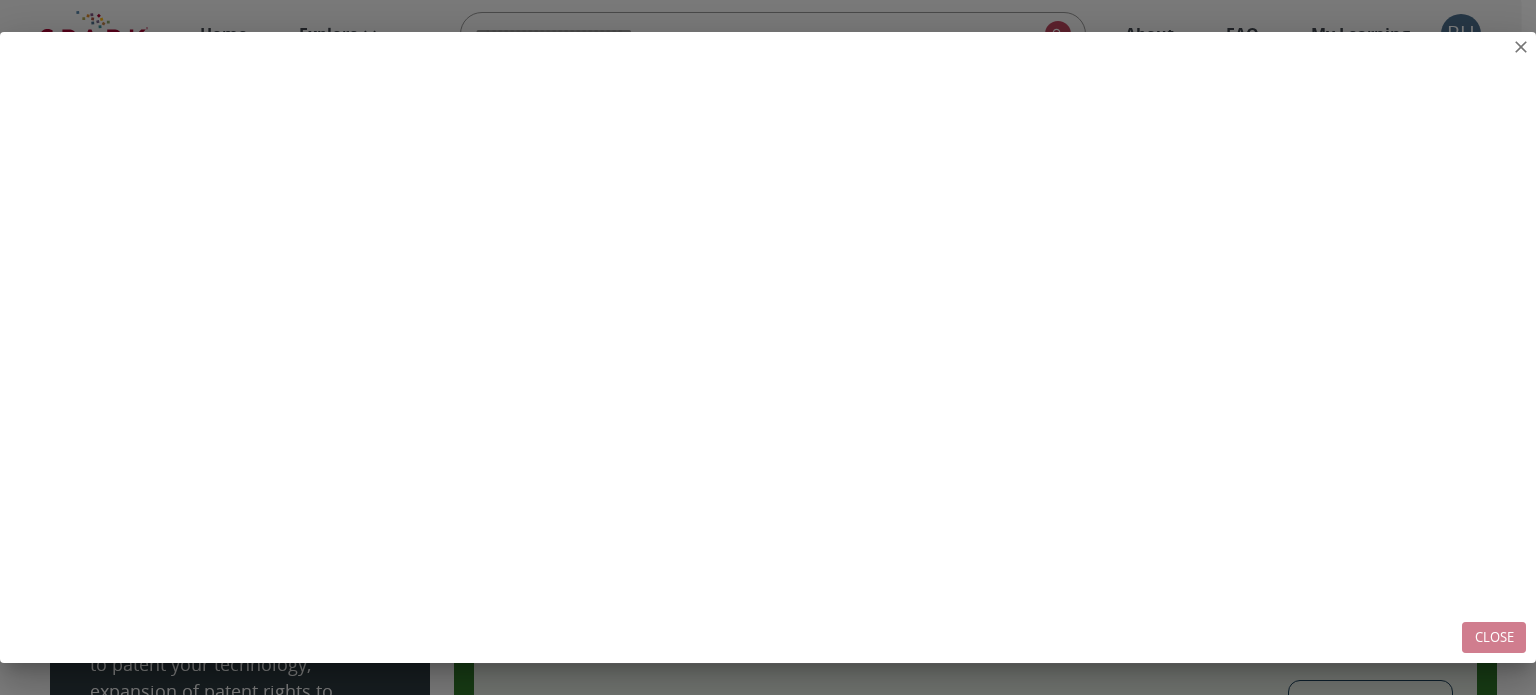 click on "Close" at bounding box center (1494, 637) 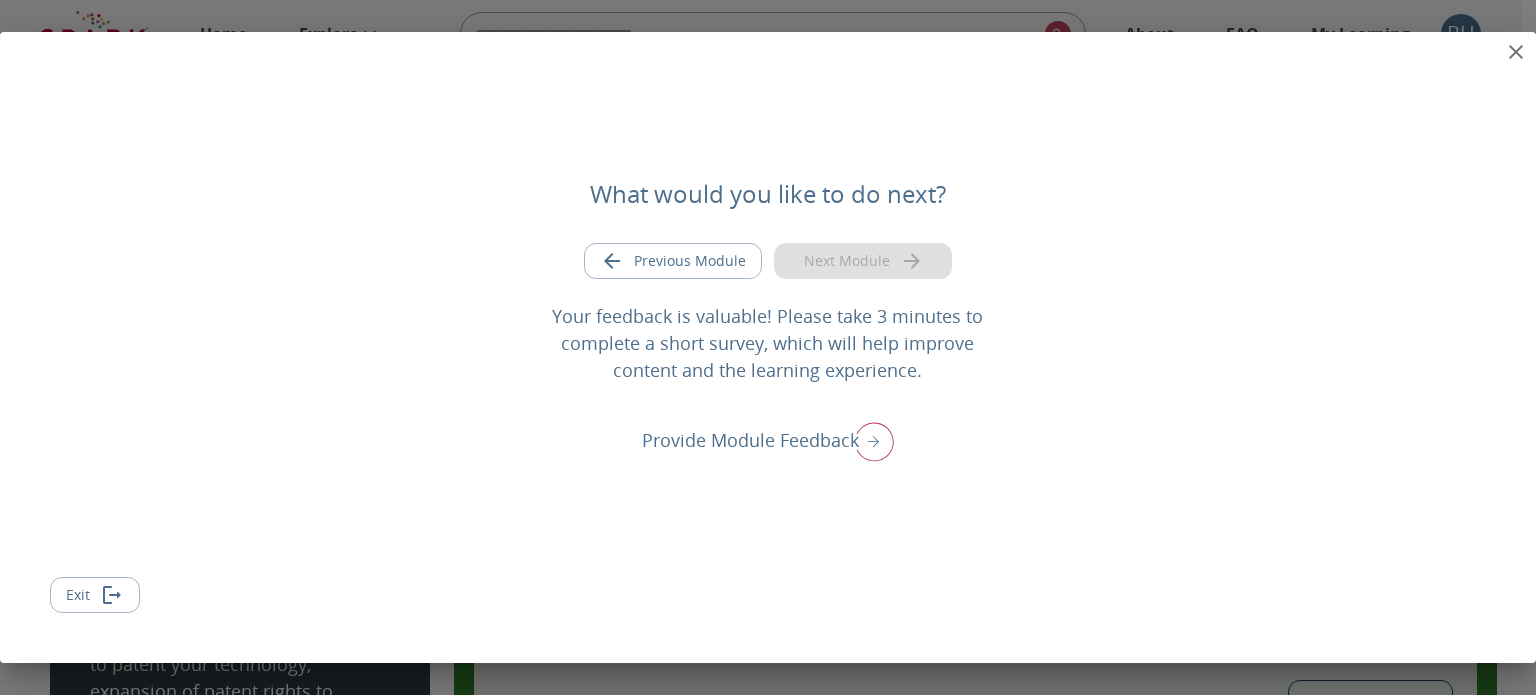 click at bounding box center (869, 441) 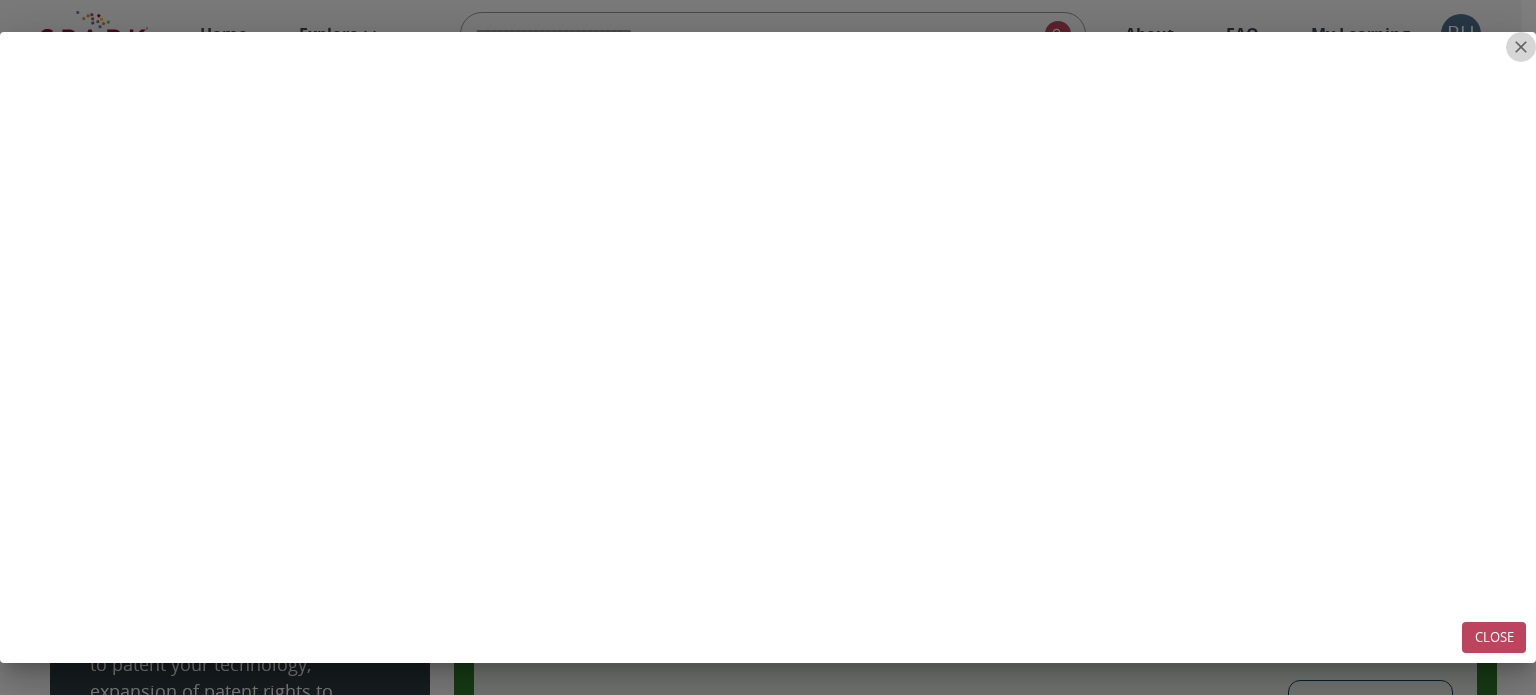 click 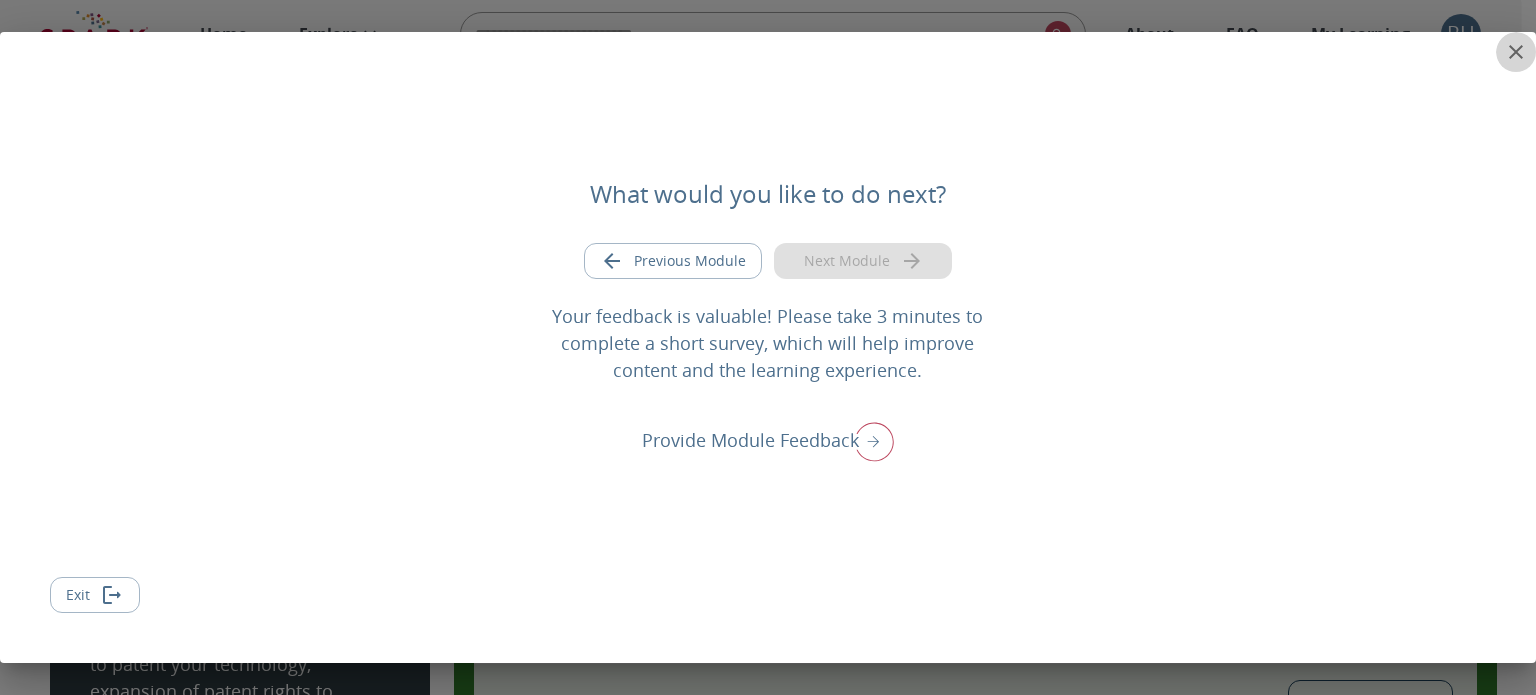 click 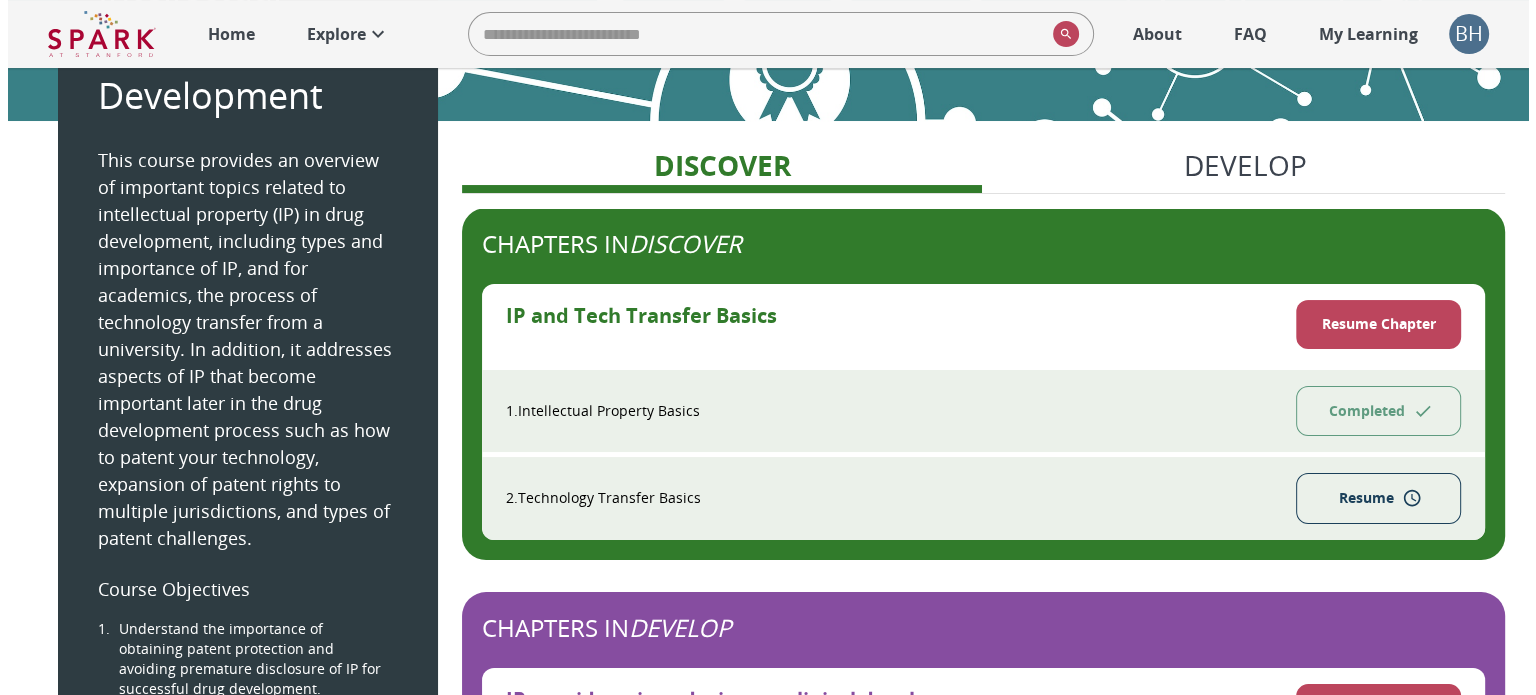 scroll, scrollTop: 220, scrollLeft: 0, axis: vertical 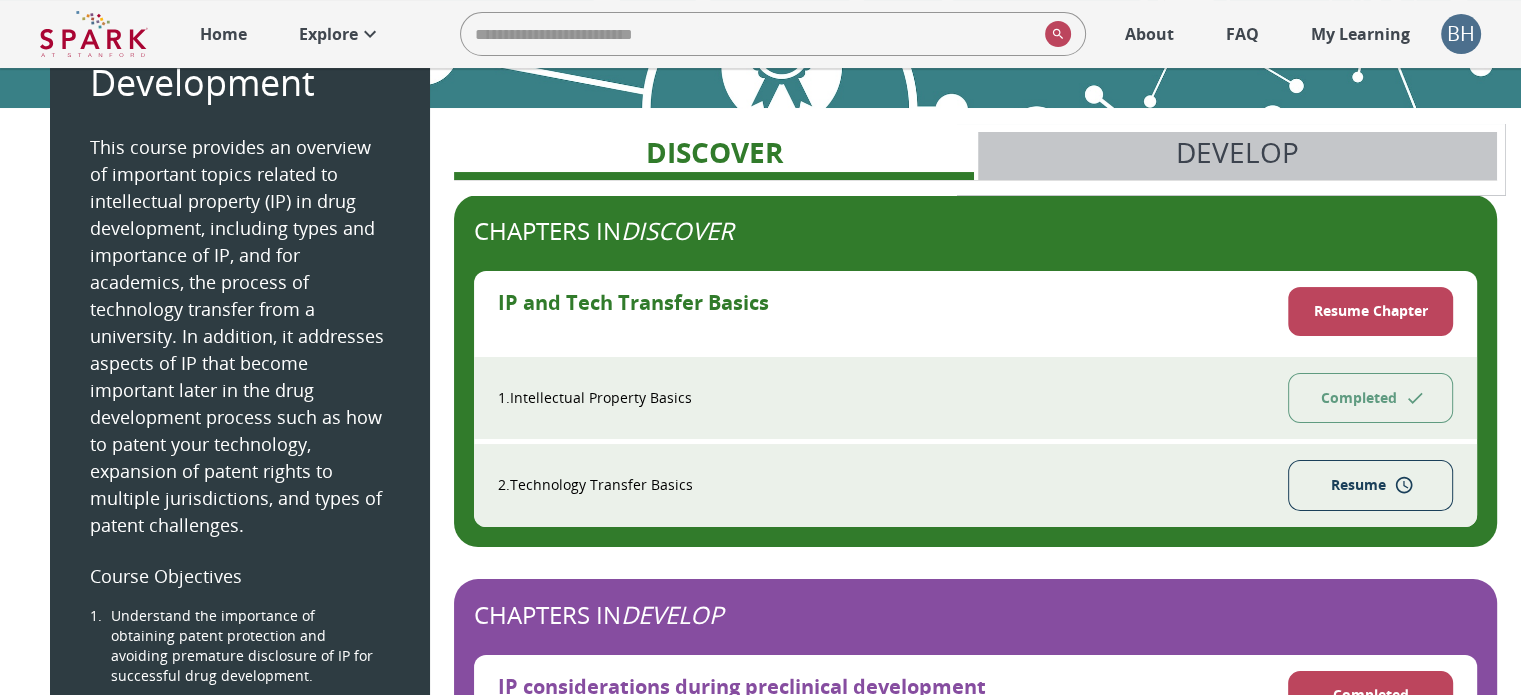 click at bounding box center [1237, 176] 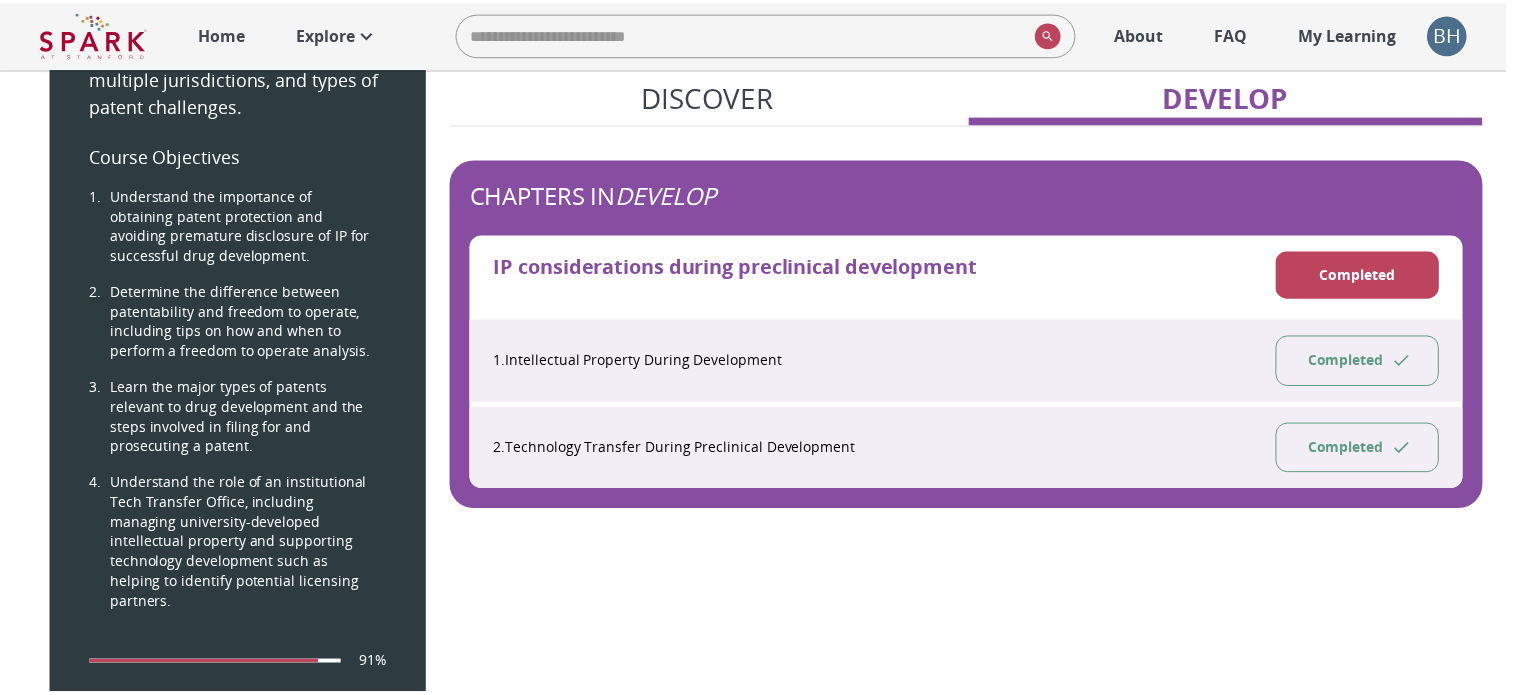 scroll, scrollTop: 659, scrollLeft: 0, axis: vertical 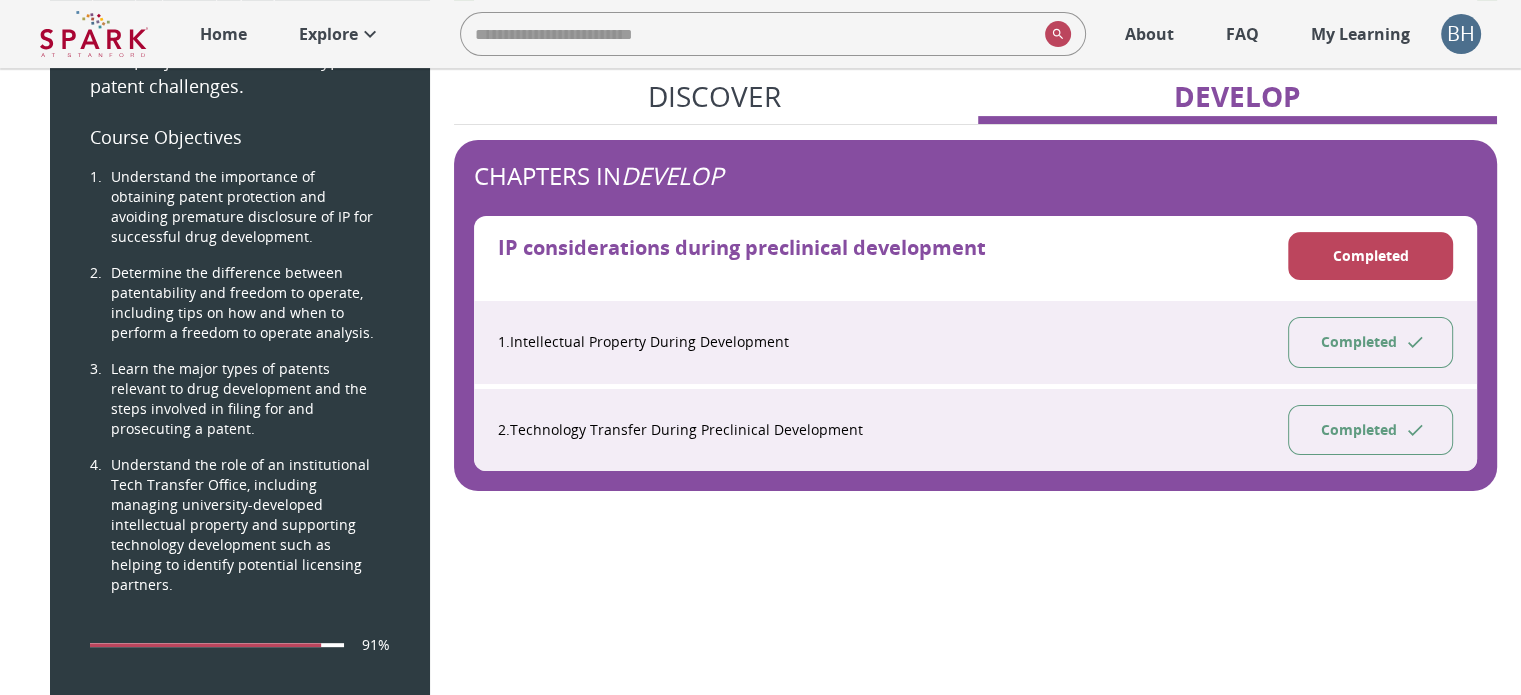 click at bounding box center (94, 34) 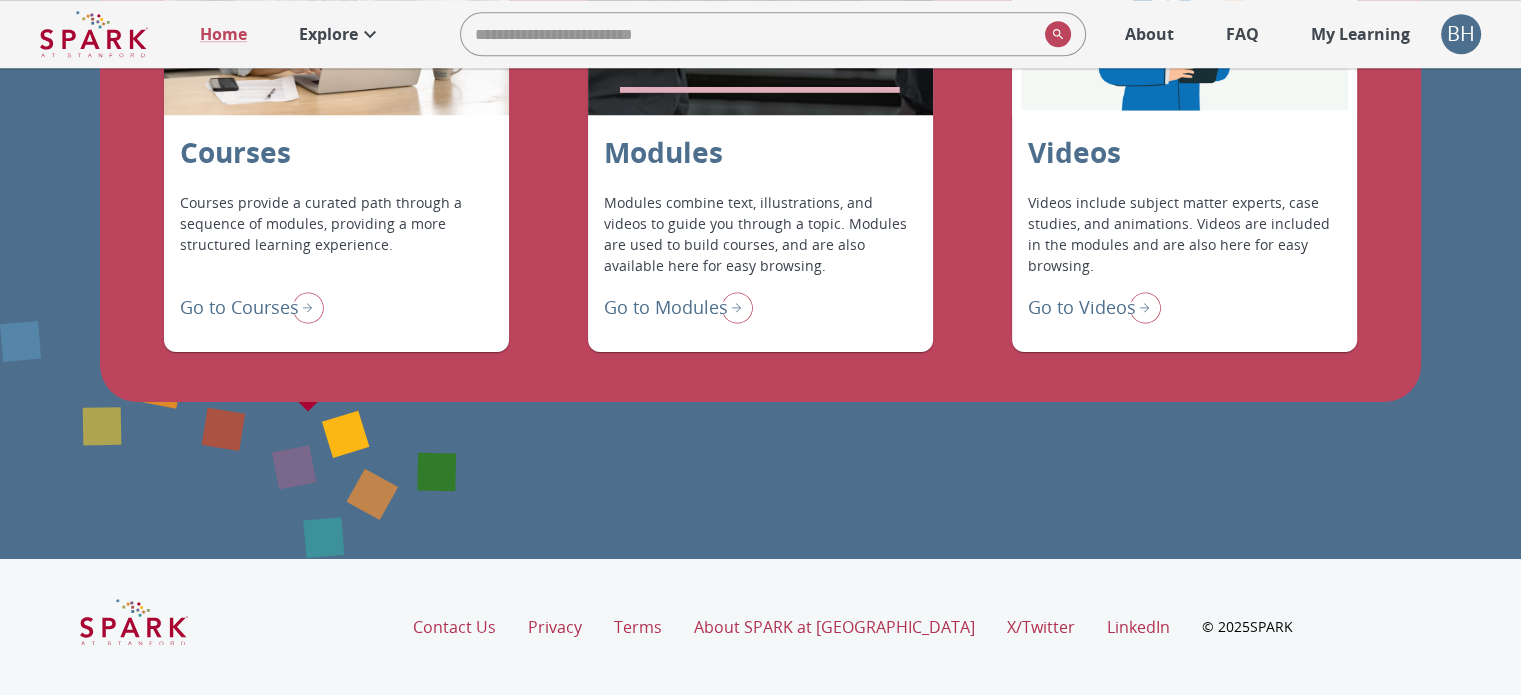 scroll, scrollTop: 2060, scrollLeft: 0, axis: vertical 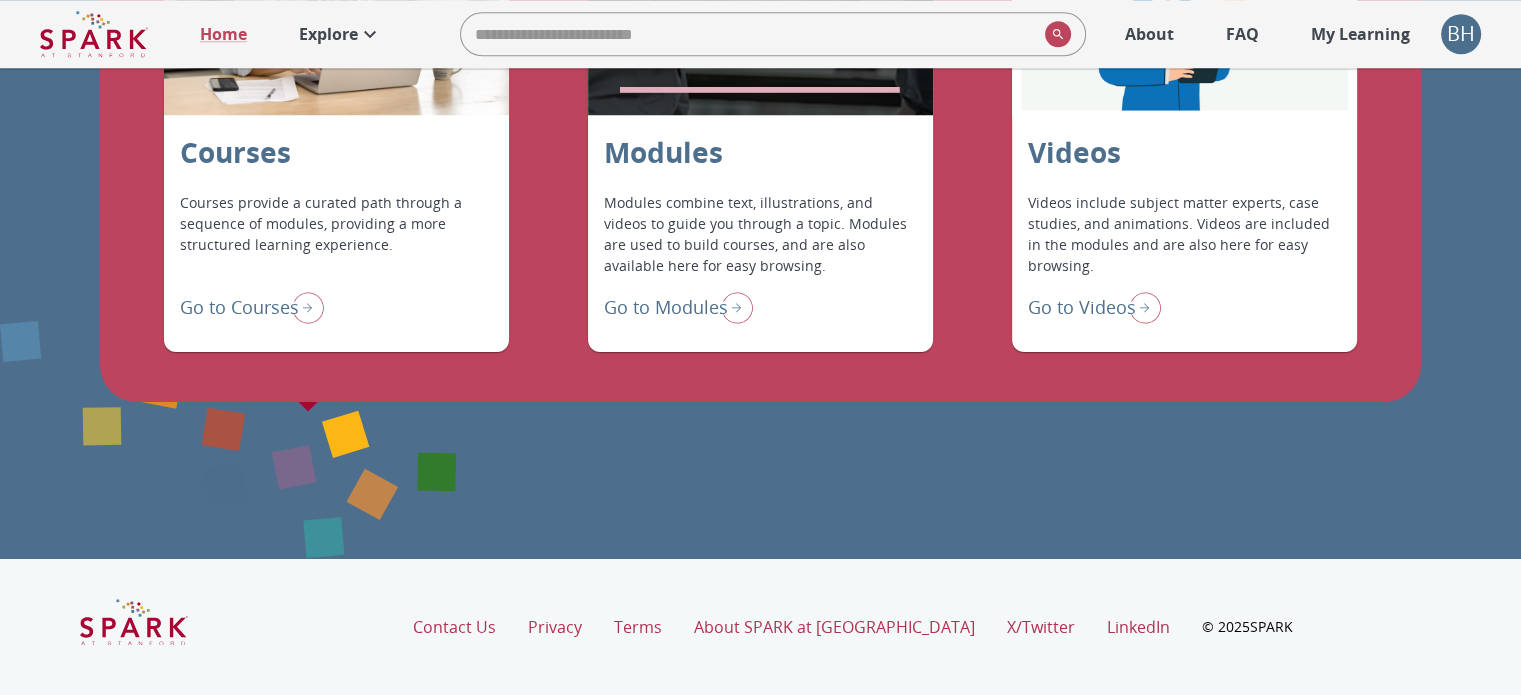 click on "Courses Courses provide a curated path through a sequence of modules, providing a more structured learning experience. Go to Courses" at bounding box center (336, 234) 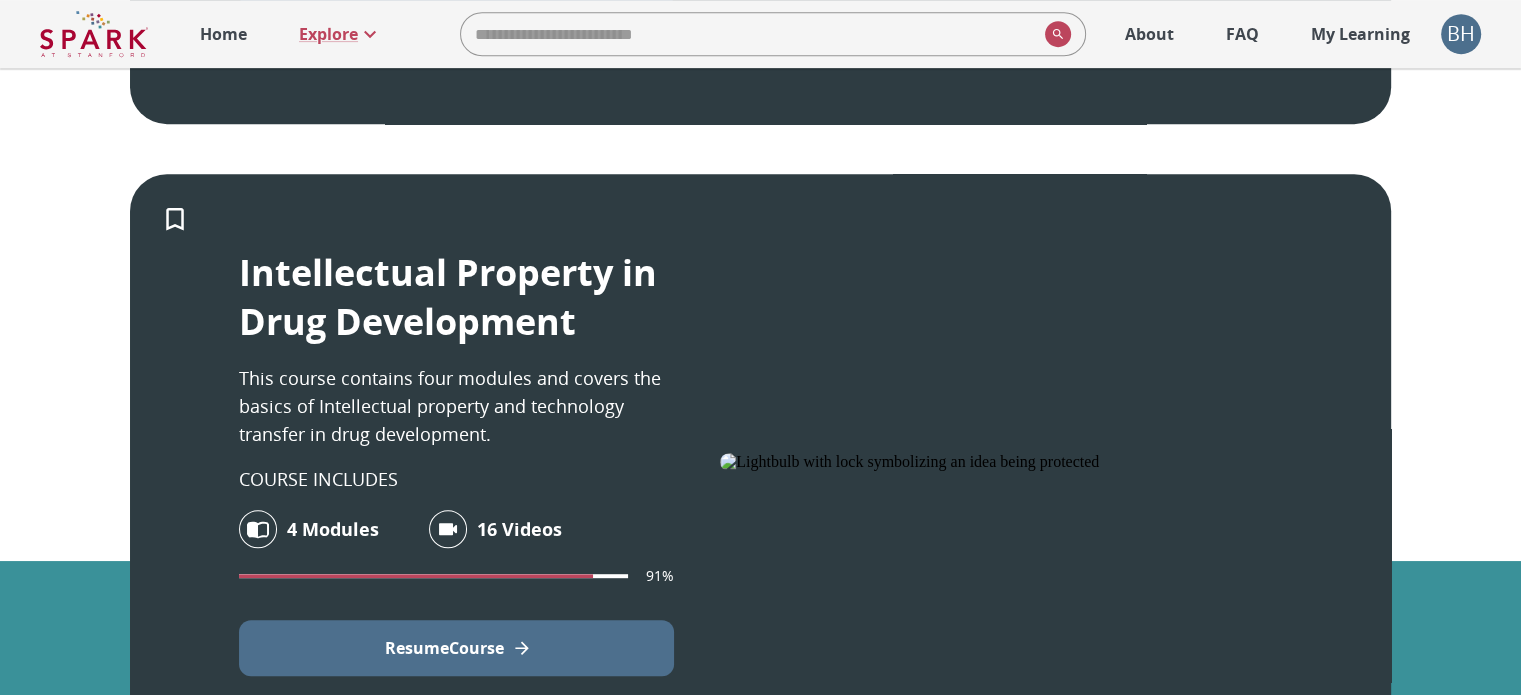 scroll, scrollTop: 1120, scrollLeft: 0, axis: vertical 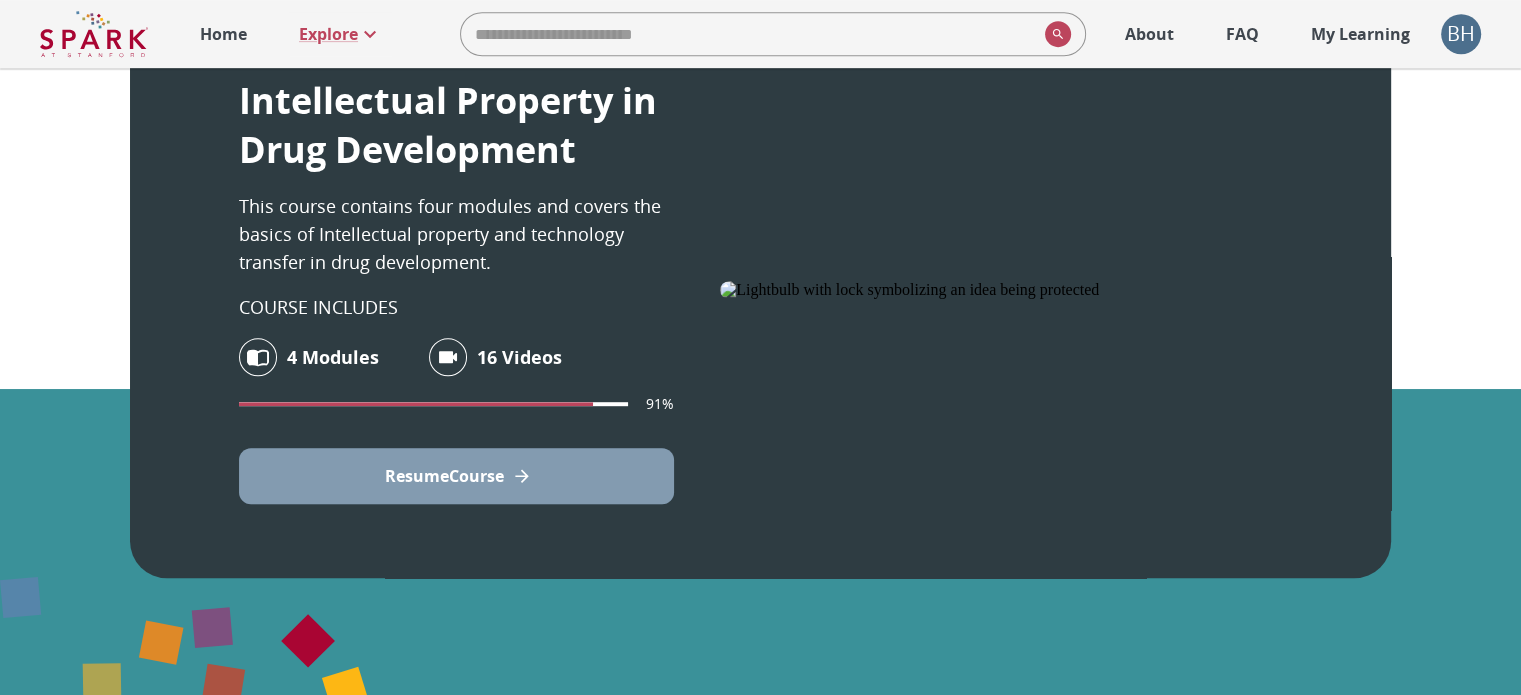 click on "Resume  Course" at bounding box center [444, 476] 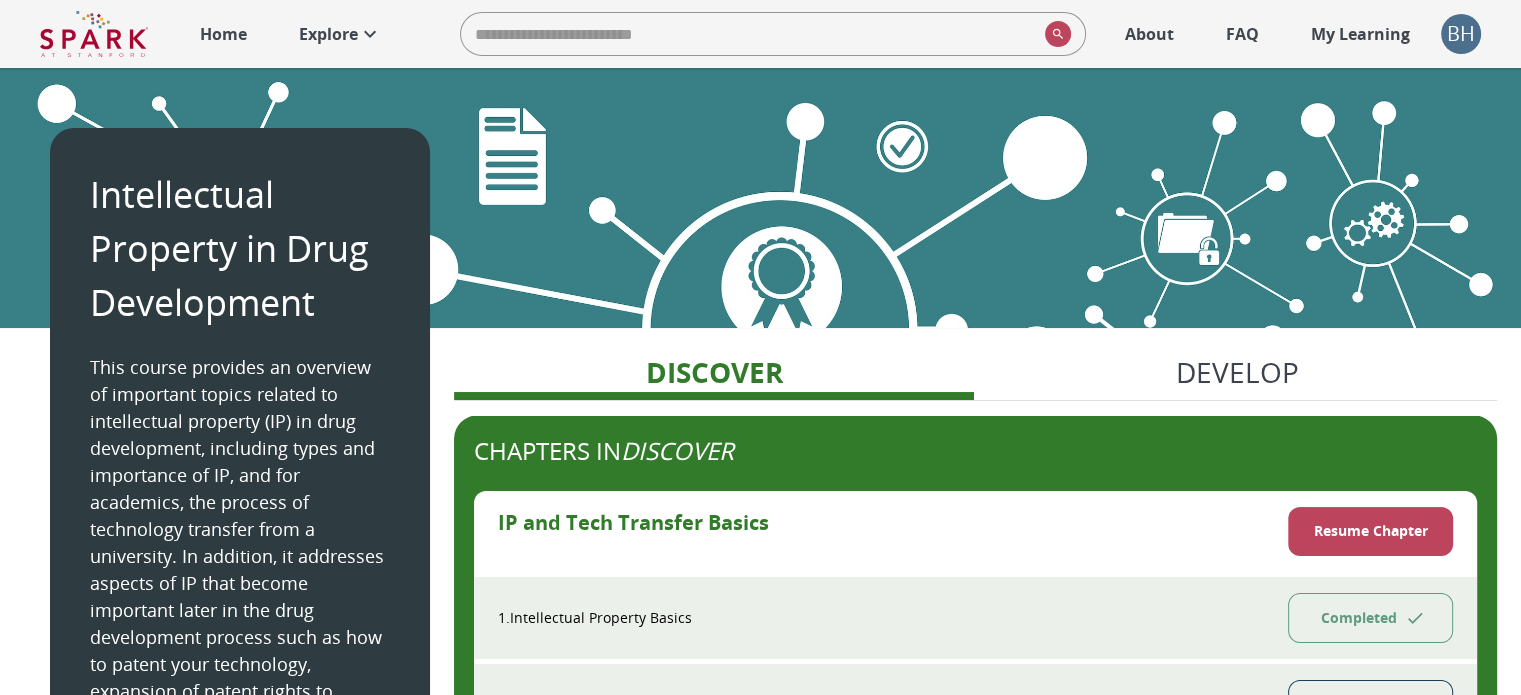 scroll, scrollTop: 230, scrollLeft: 0, axis: vertical 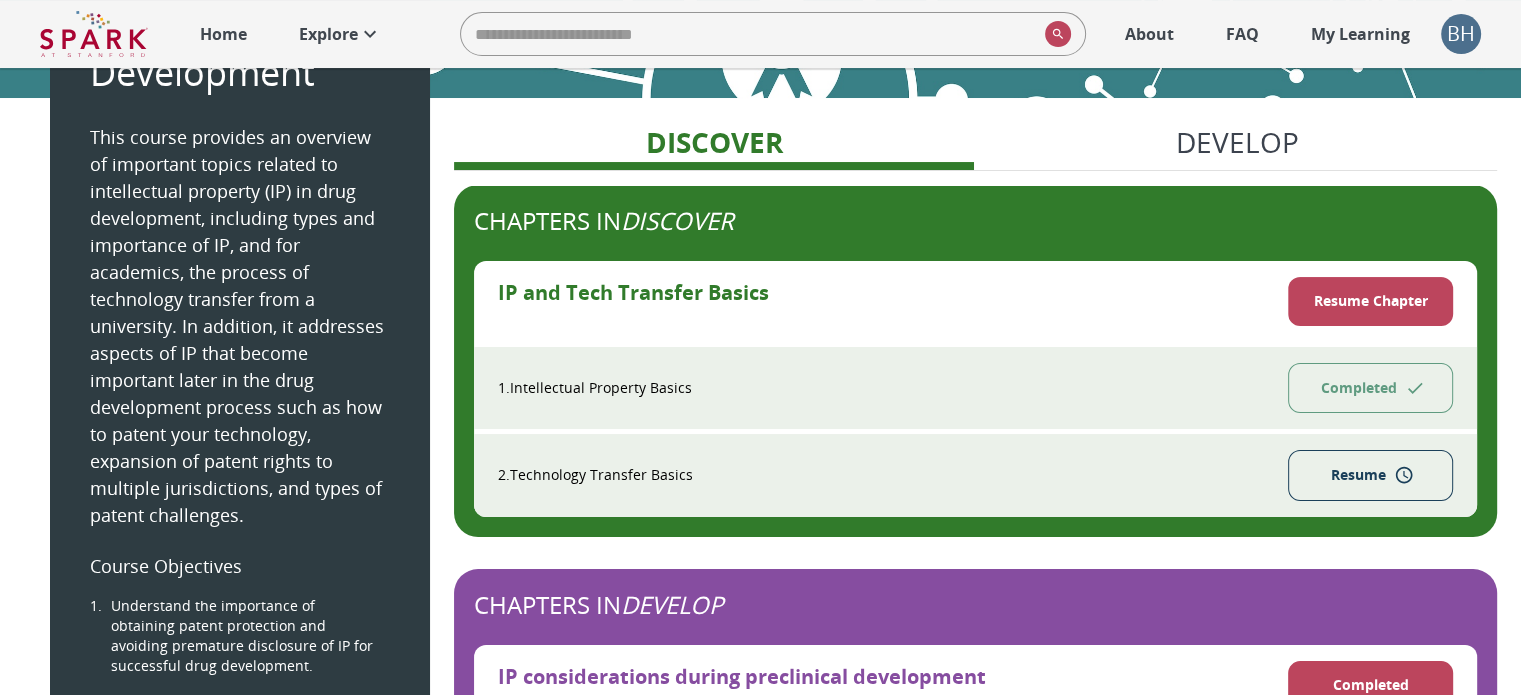 click on "Resume" at bounding box center (1370, 475) 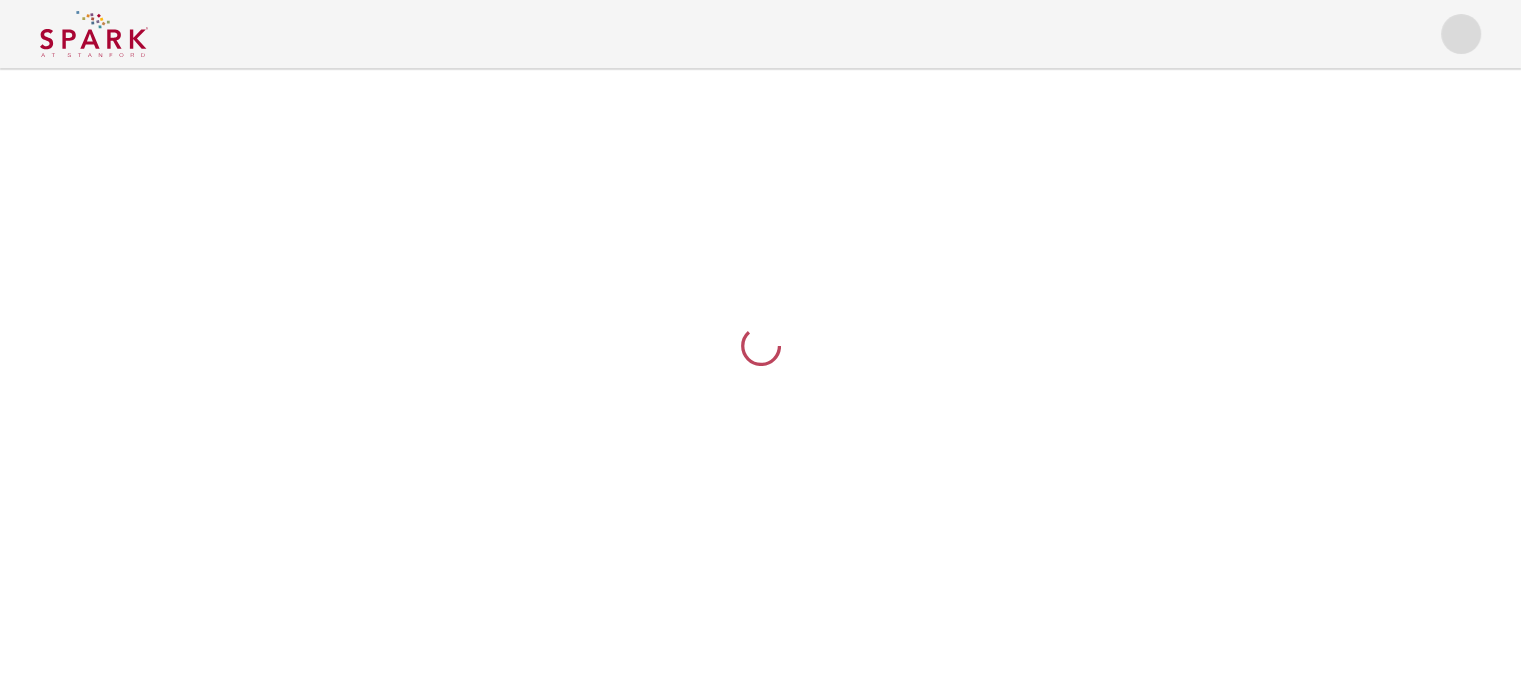 scroll, scrollTop: 0, scrollLeft: 0, axis: both 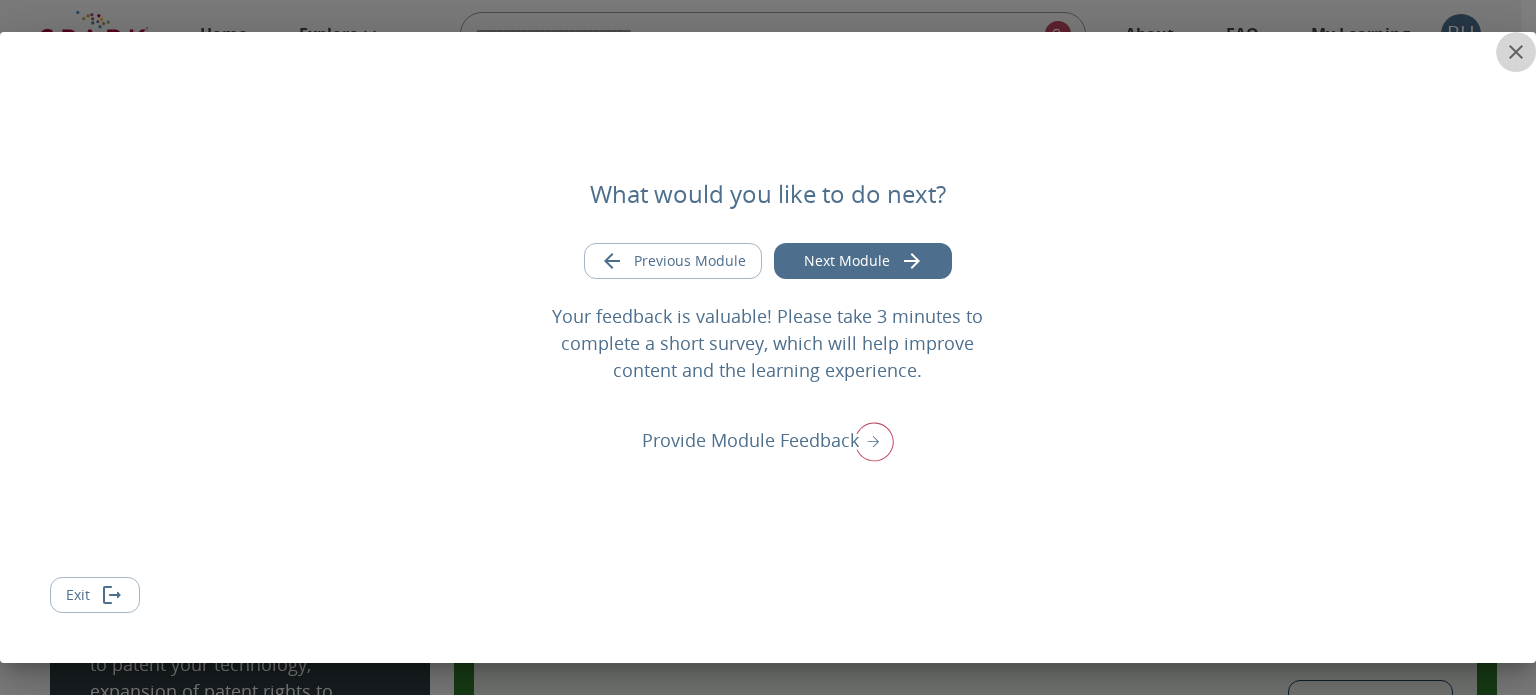 click at bounding box center (1516, 52) 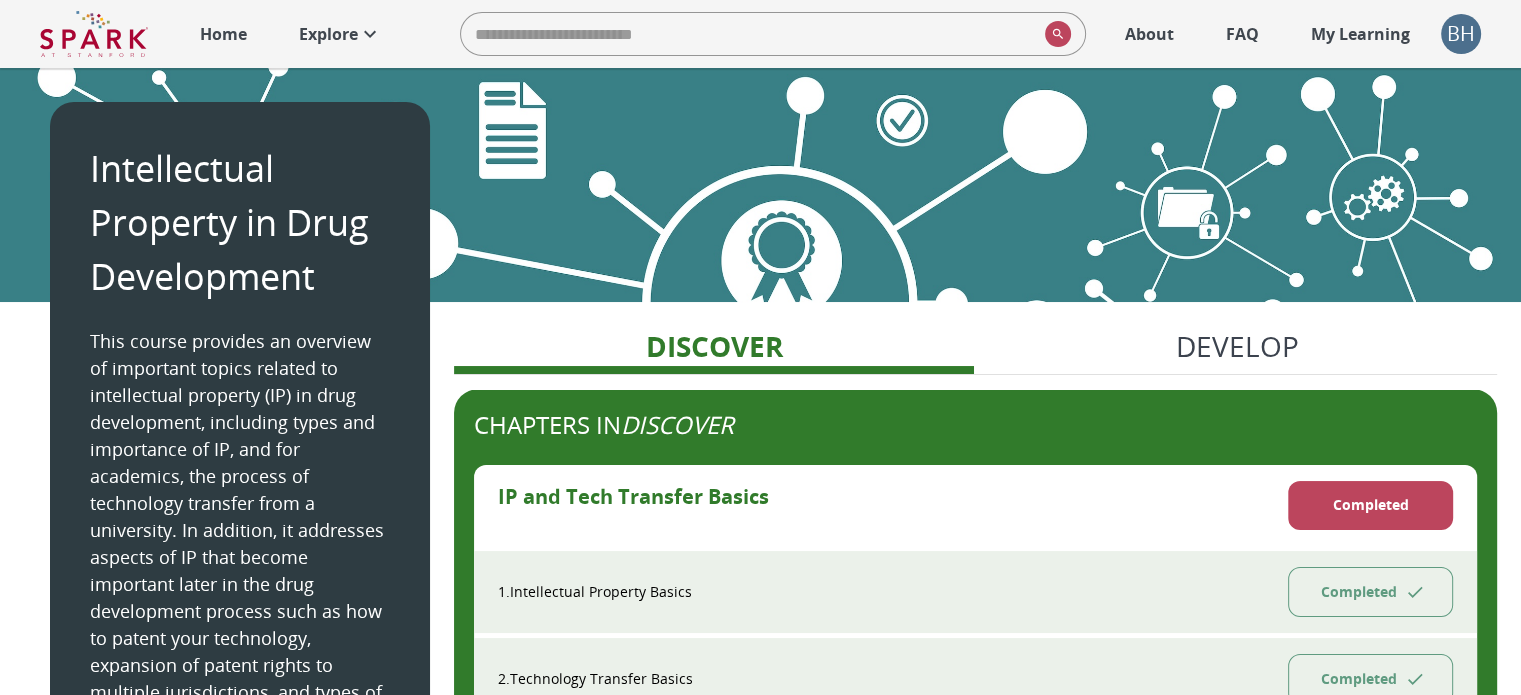 scroll, scrollTop: 0, scrollLeft: 0, axis: both 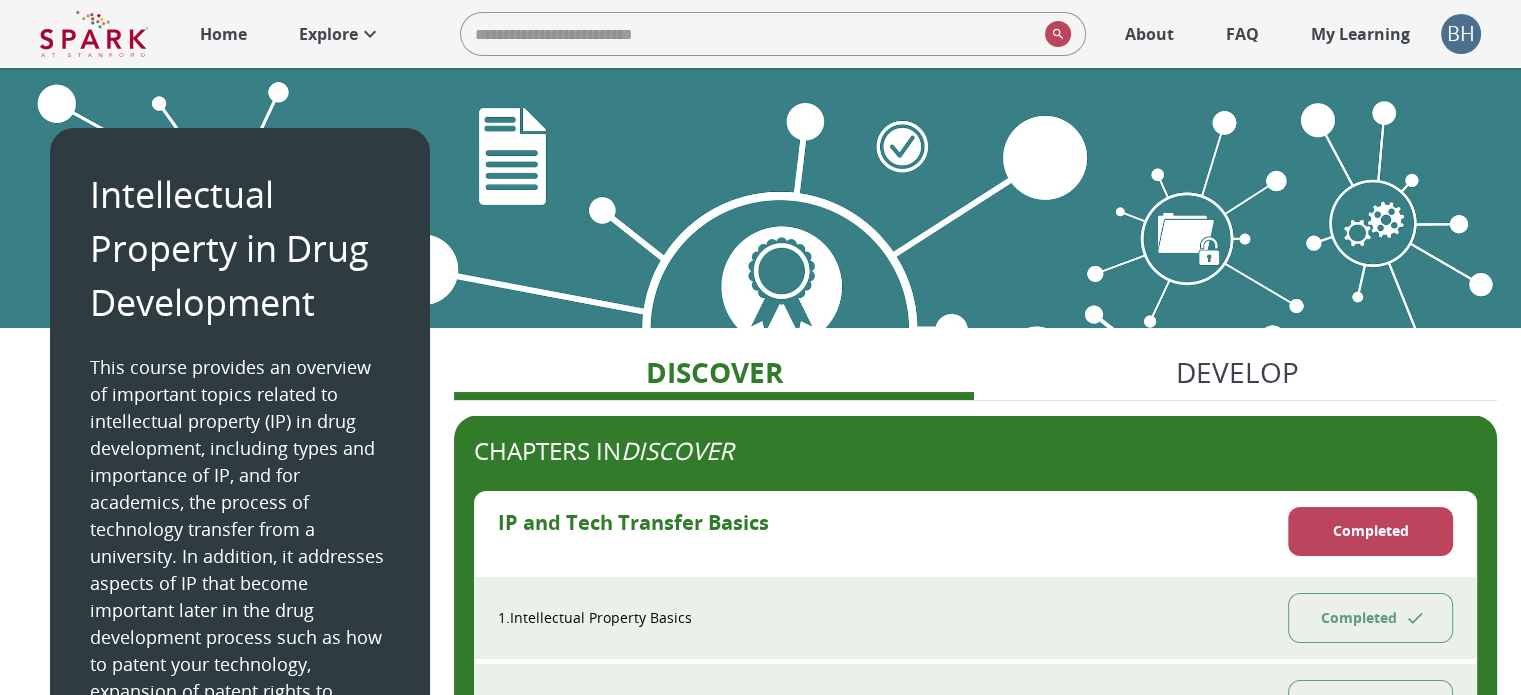 click on "Home" at bounding box center (223, 34) 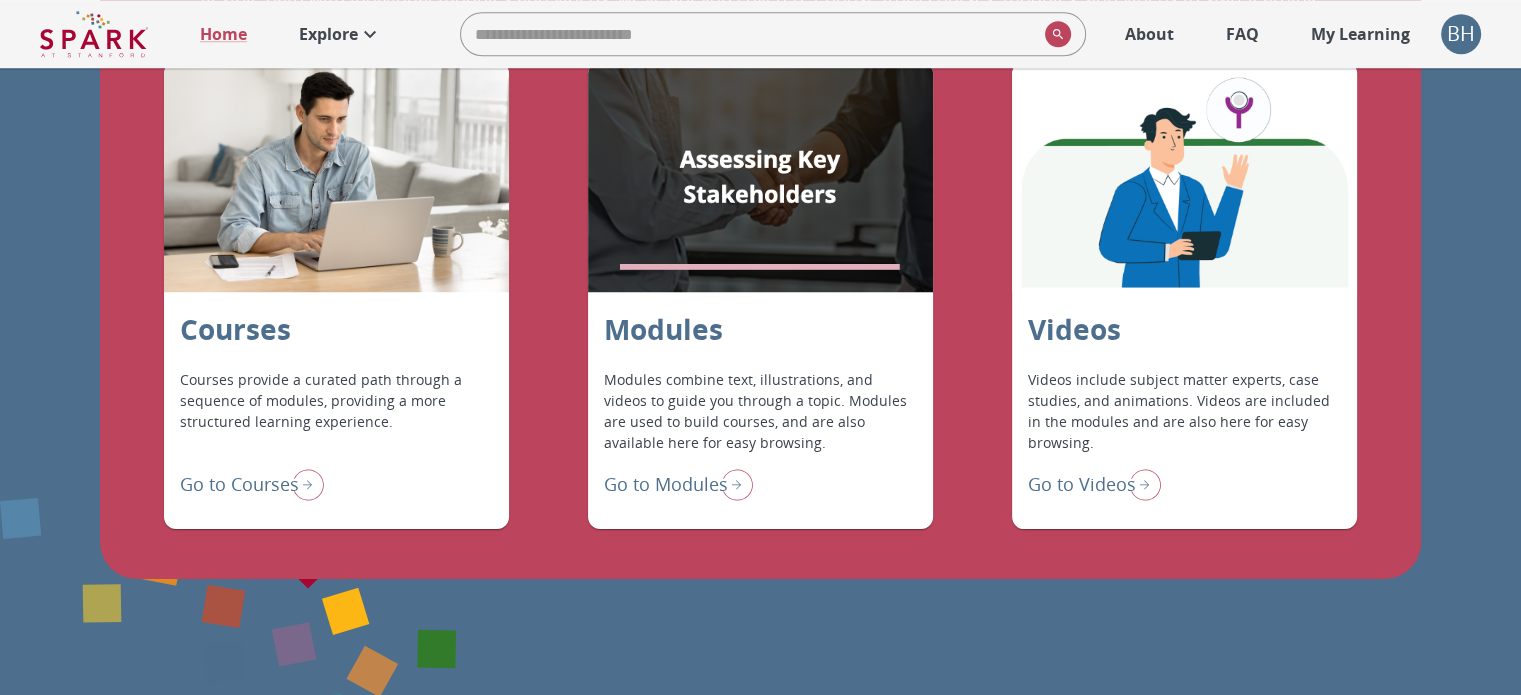 scroll, scrollTop: 1627, scrollLeft: 0, axis: vertical 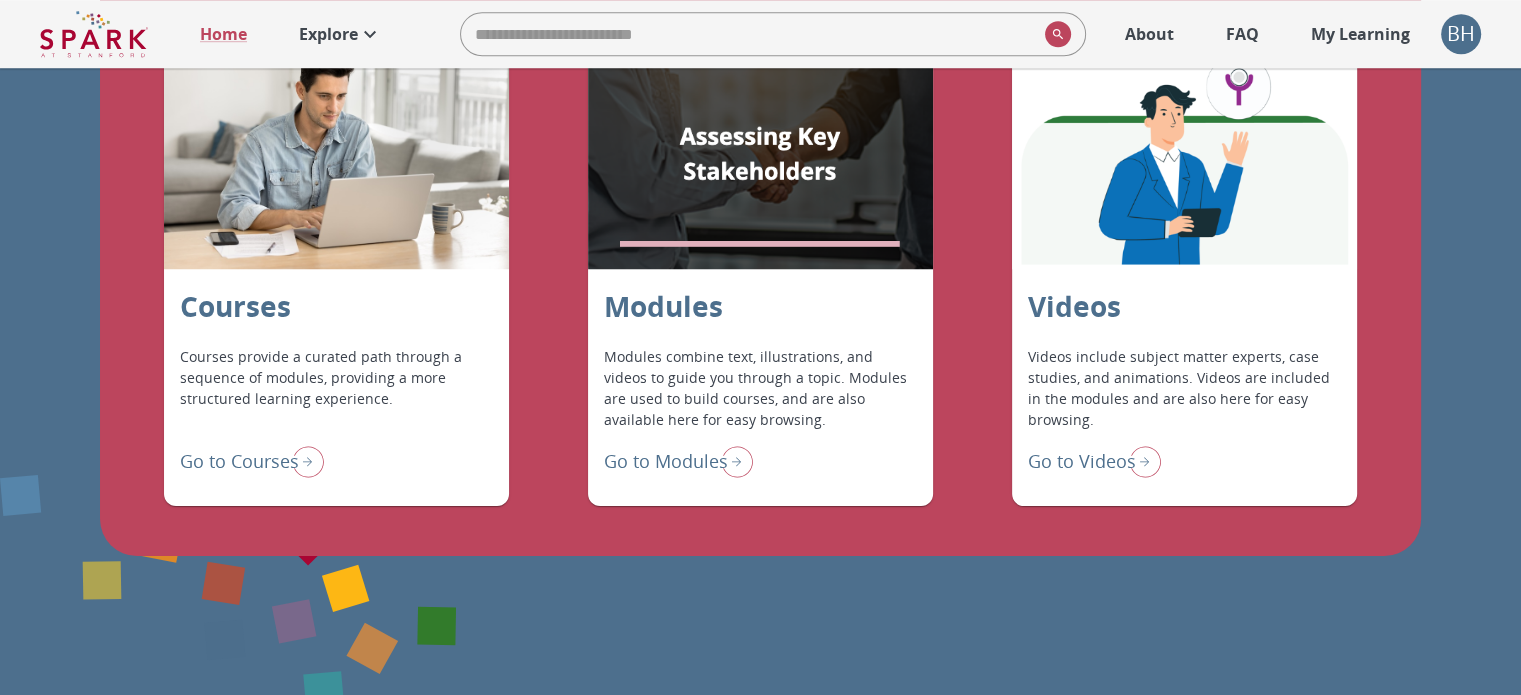 click on "Courses" at bounding box center [235, 306] 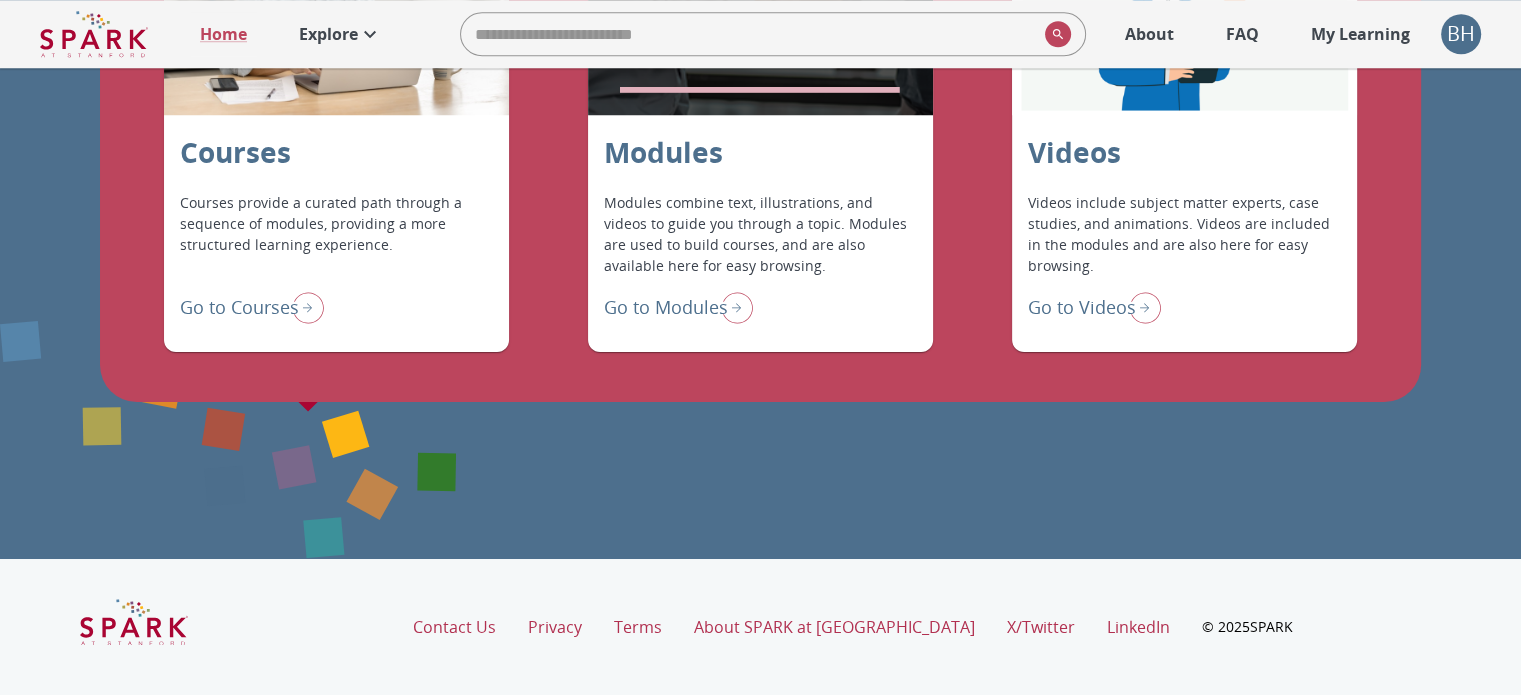 click on "Go to Courses" at bounding box center [239, 307] 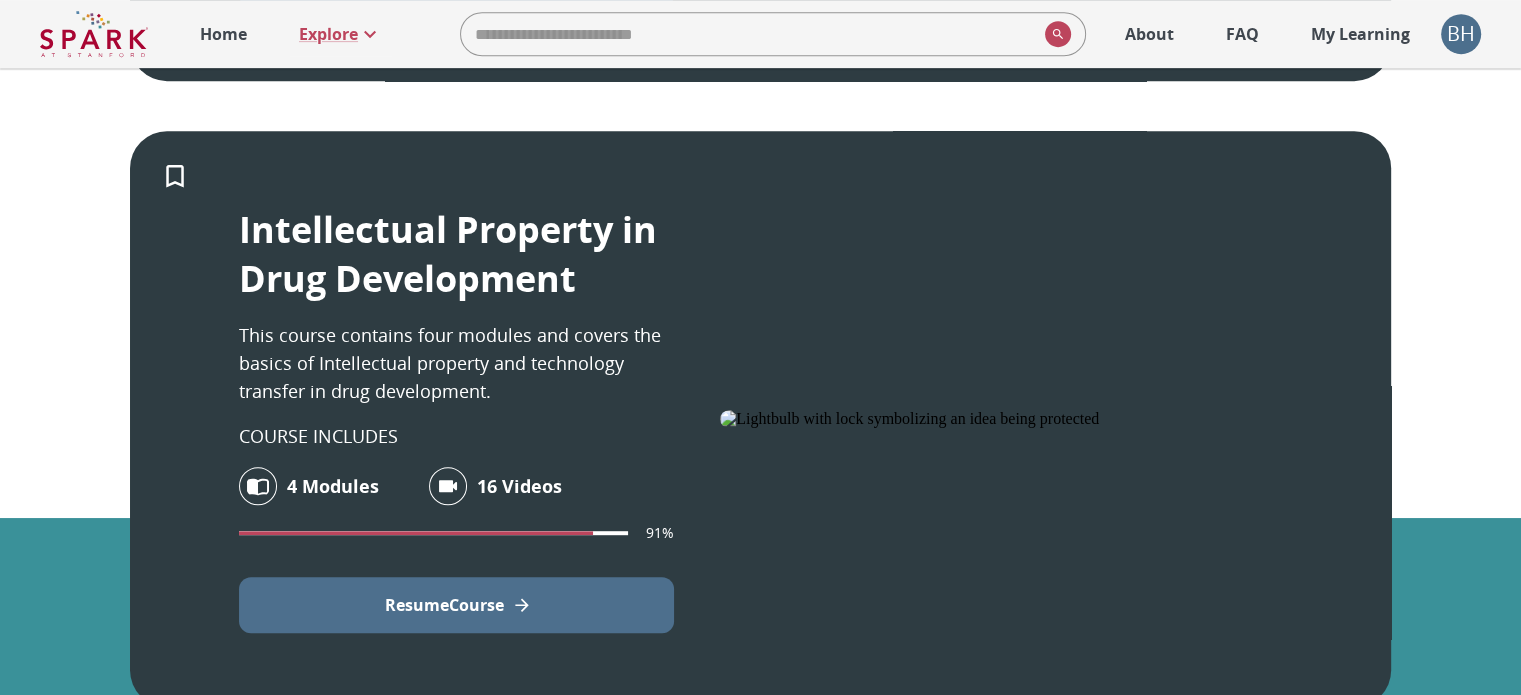 scroll, scrollTop: 992, scrollLeft: 0, axis: vertical 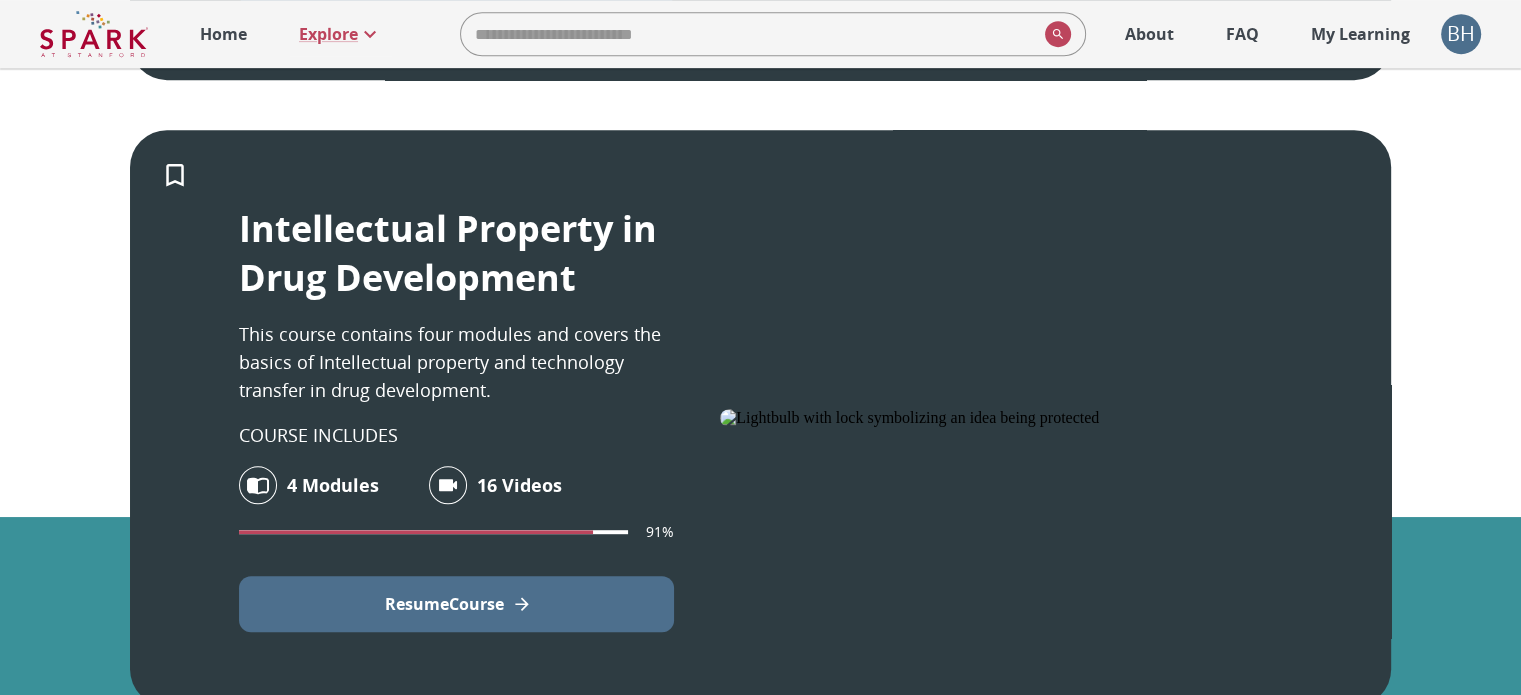 click on "BH" at bounding box center [1461, 34] 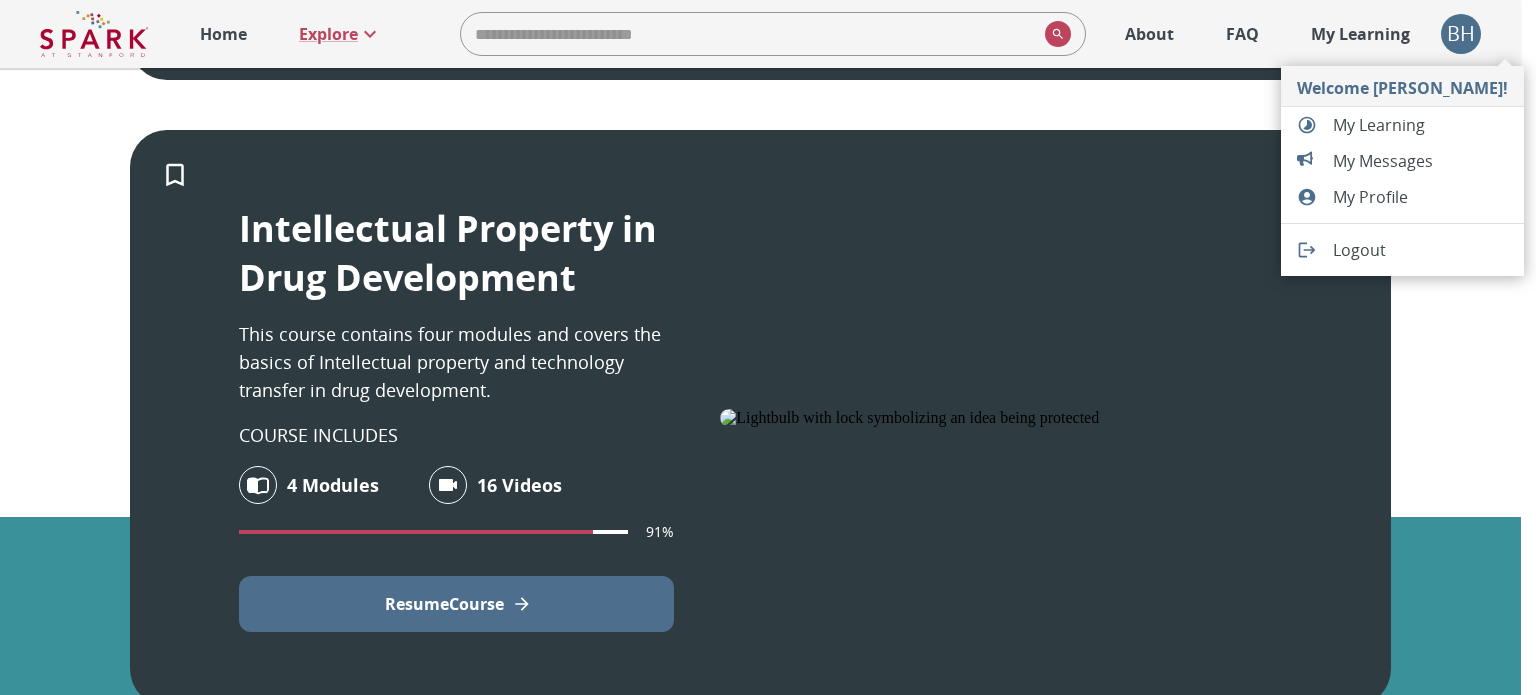 click on "Logout" at bounding box center (1420, 250) 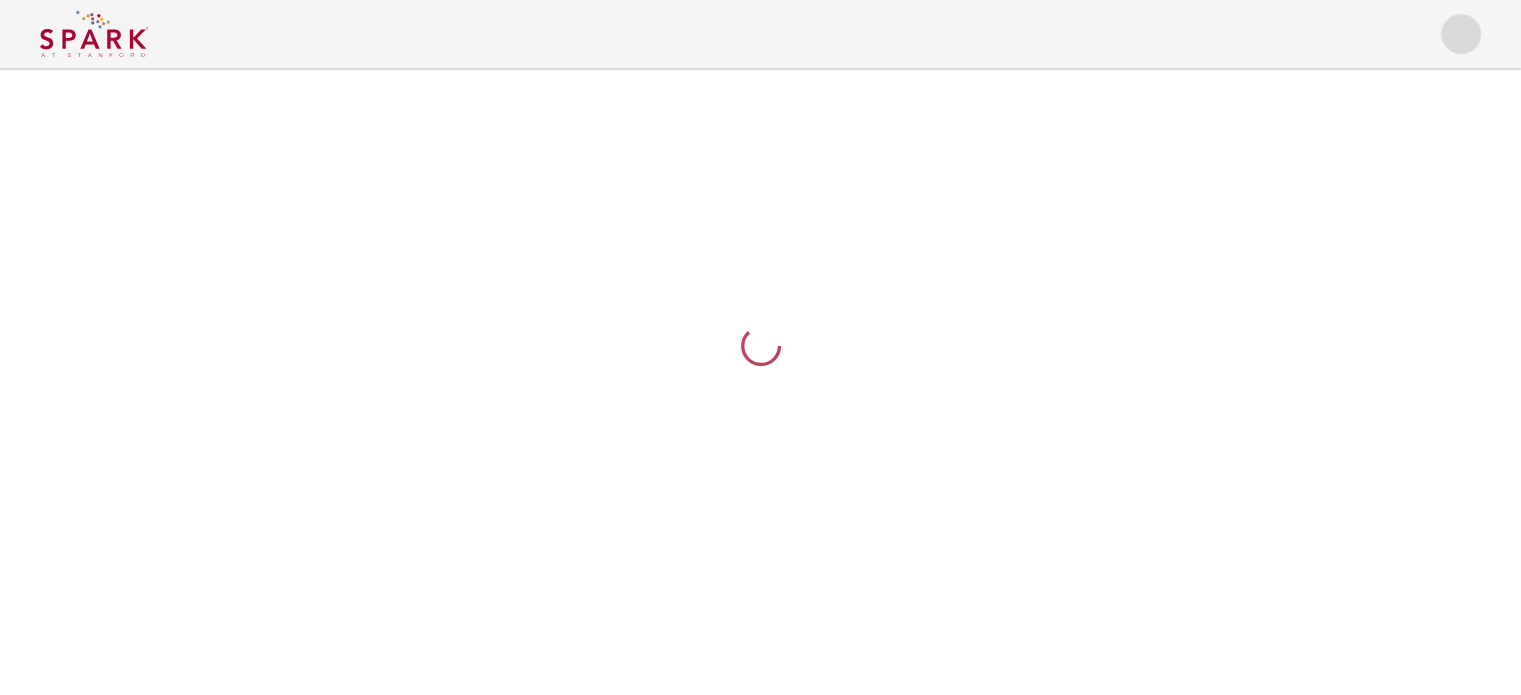 scroll, scrollTop: 0, scrollLeft: 0, axis: both 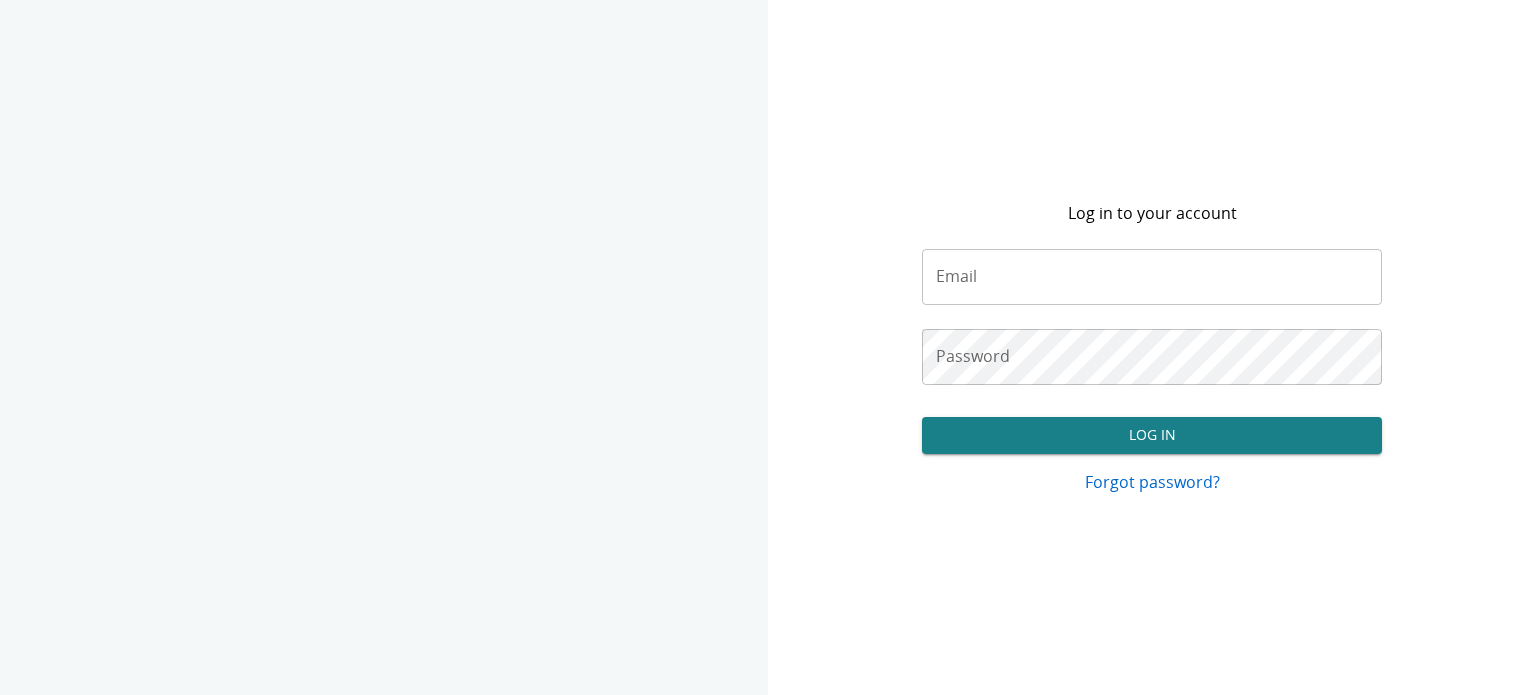 type on "**********" 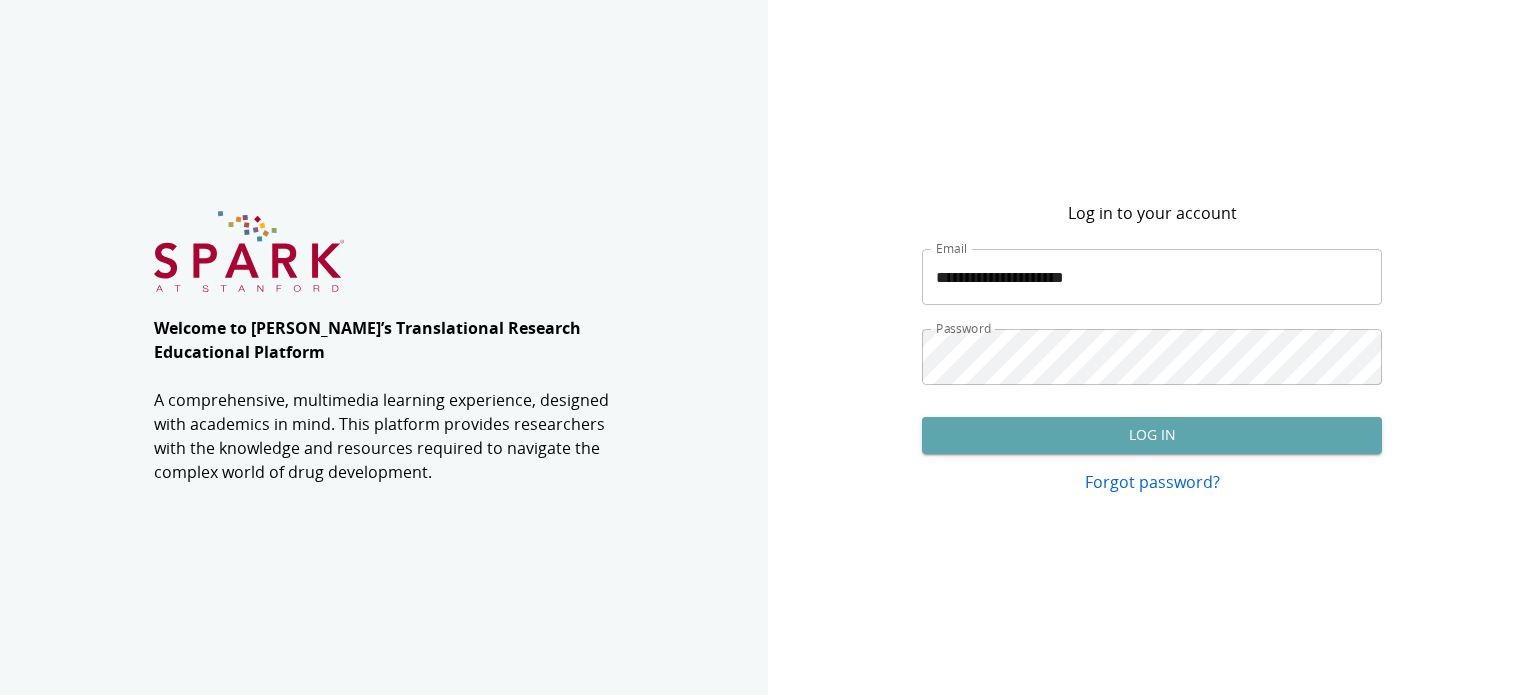 click on "Log In" at bounding box center (1152, 435) 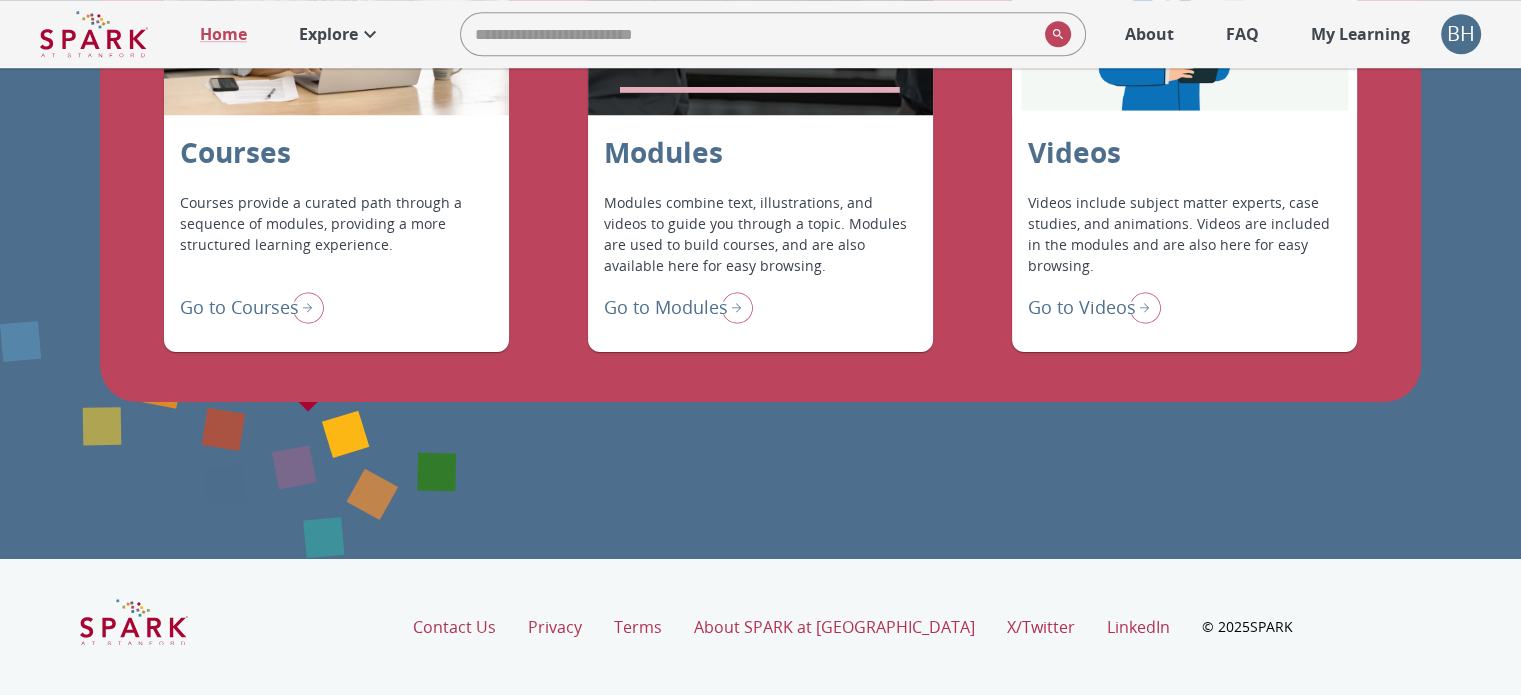 scroll, scrollTop: 2060, scrollLeft: 0, axis: vertical 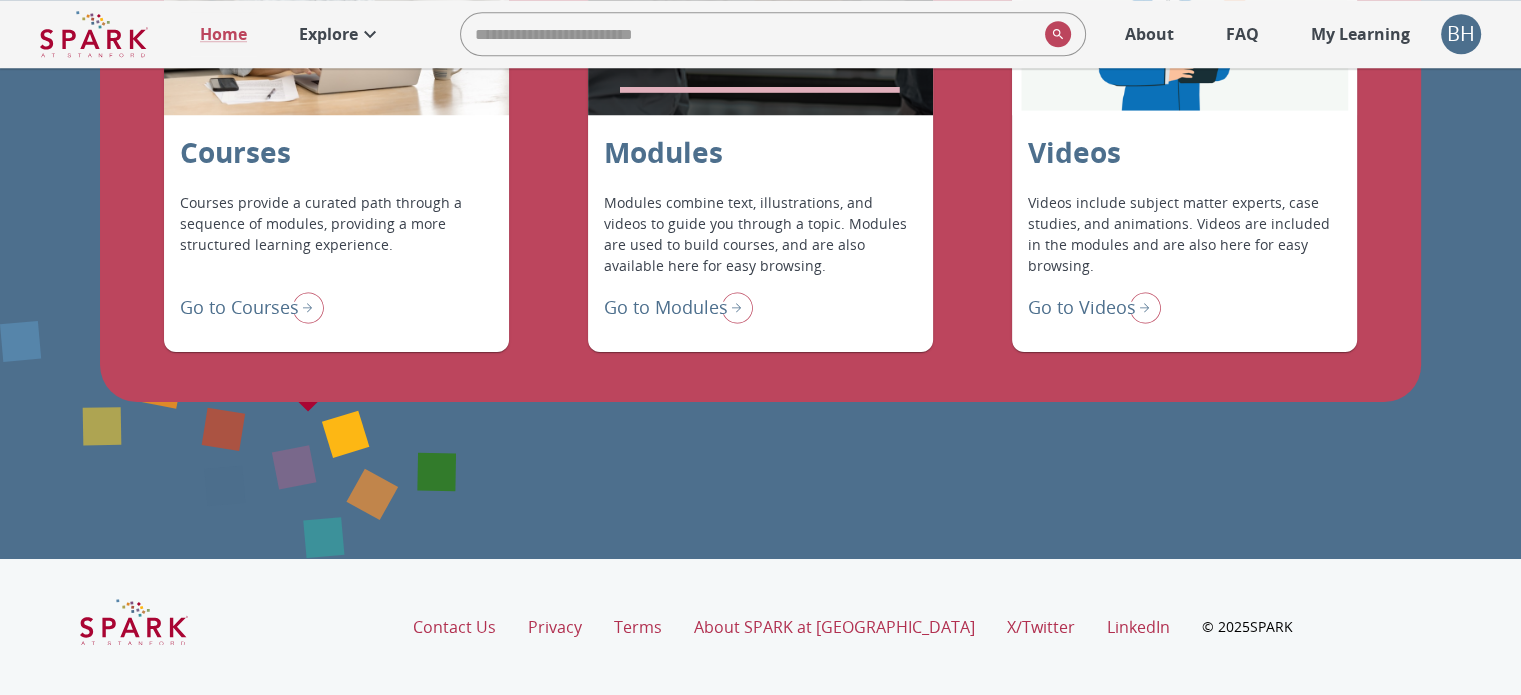 click on "Go to Courses" at bounding box center [252, 307] 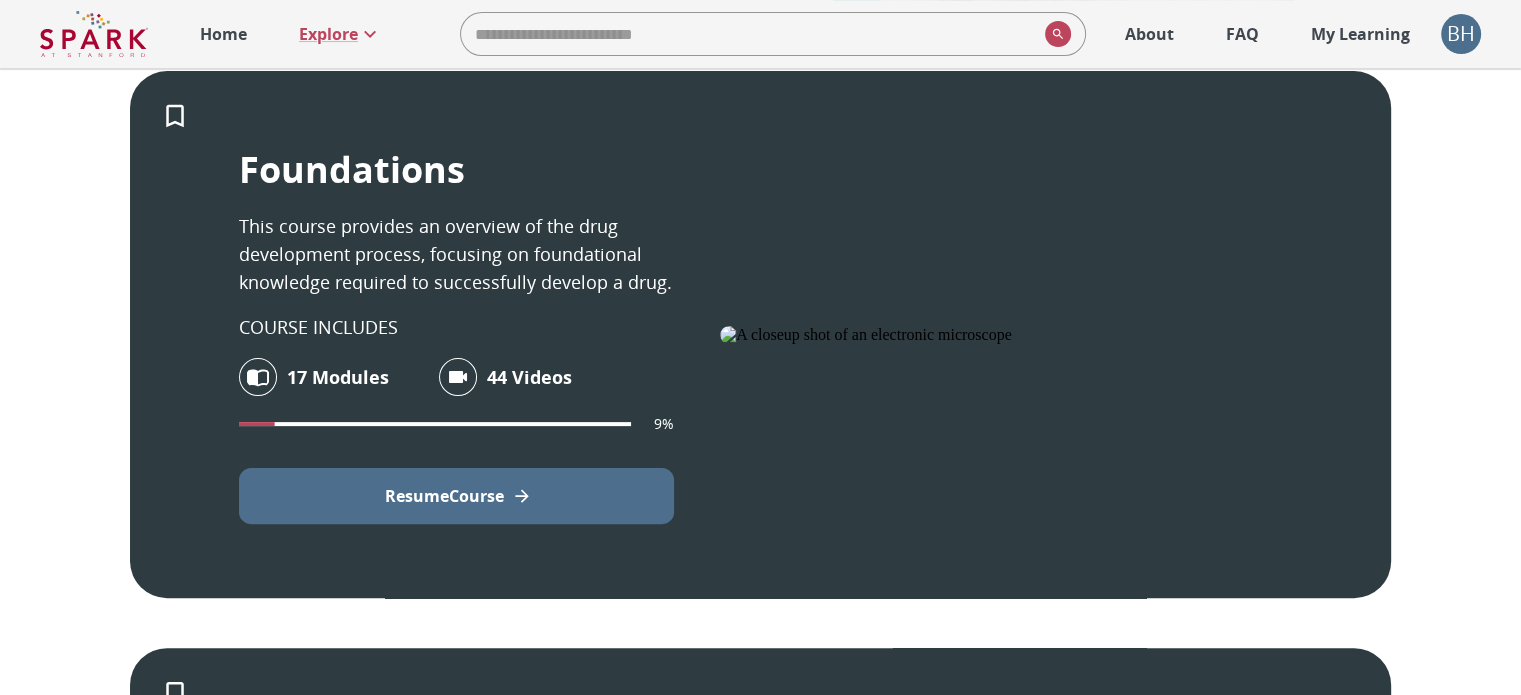 scroll, scrollTop: 472, scrollLeft: 0, axis: vertical 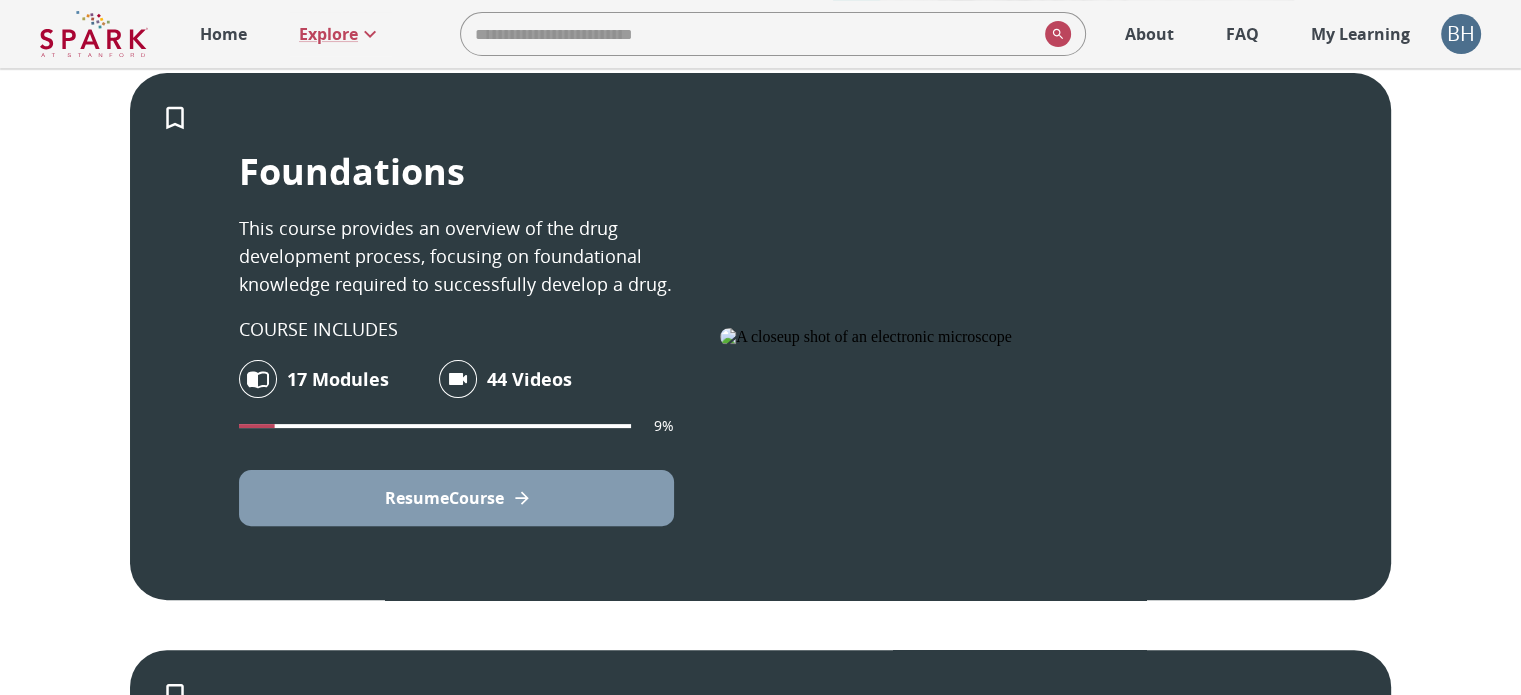 click on "Resume  Course" at bounding box center (456, 498) 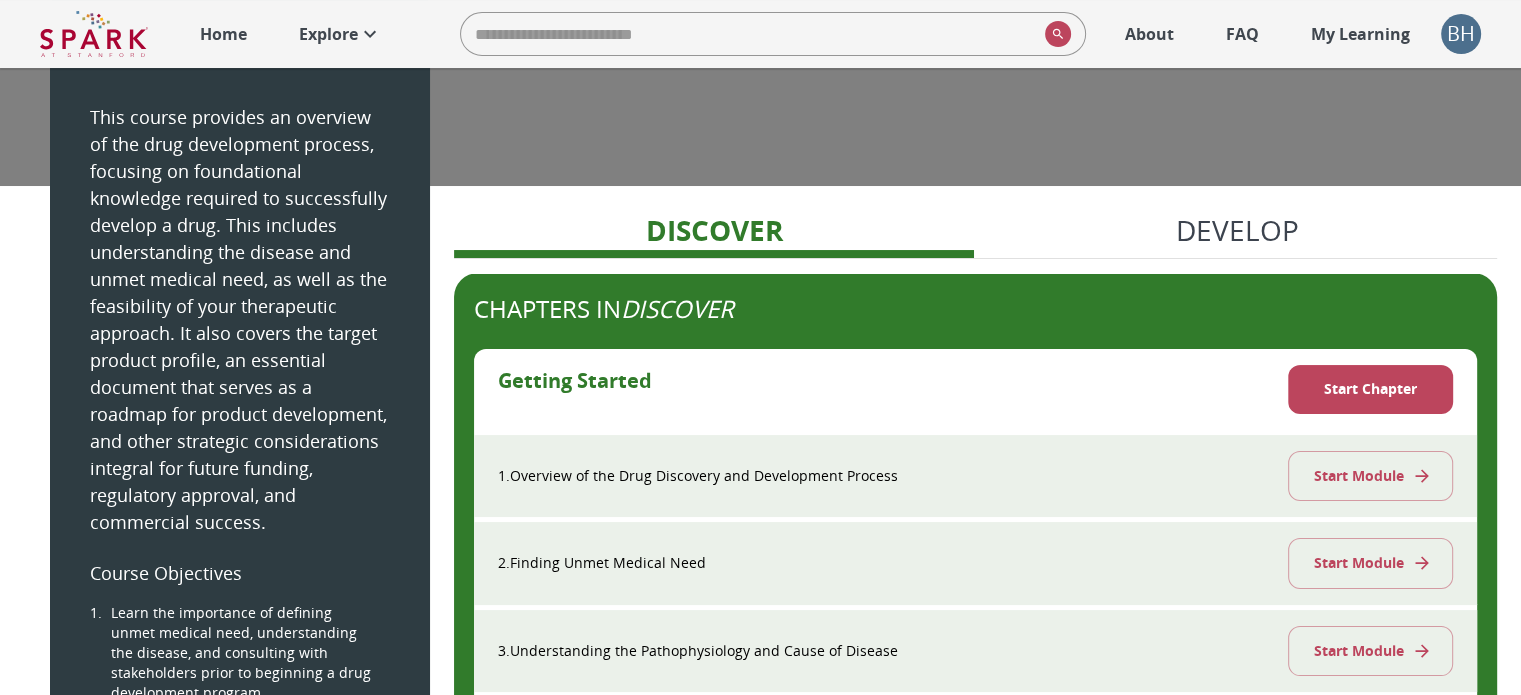 scroll, scrollTop: 131, scrollLeft: 0, axis: vertical 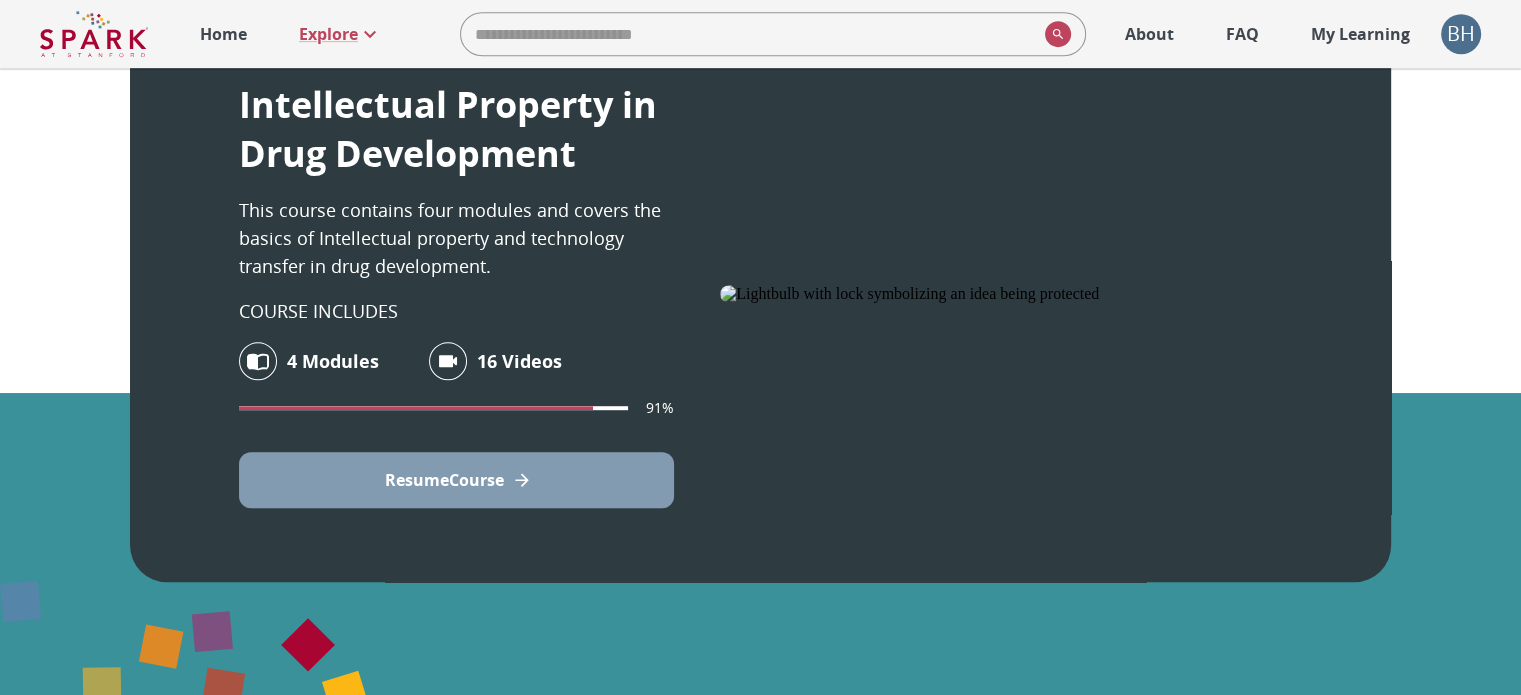 click on "Resume  Course" at bounding box center (456, 480) 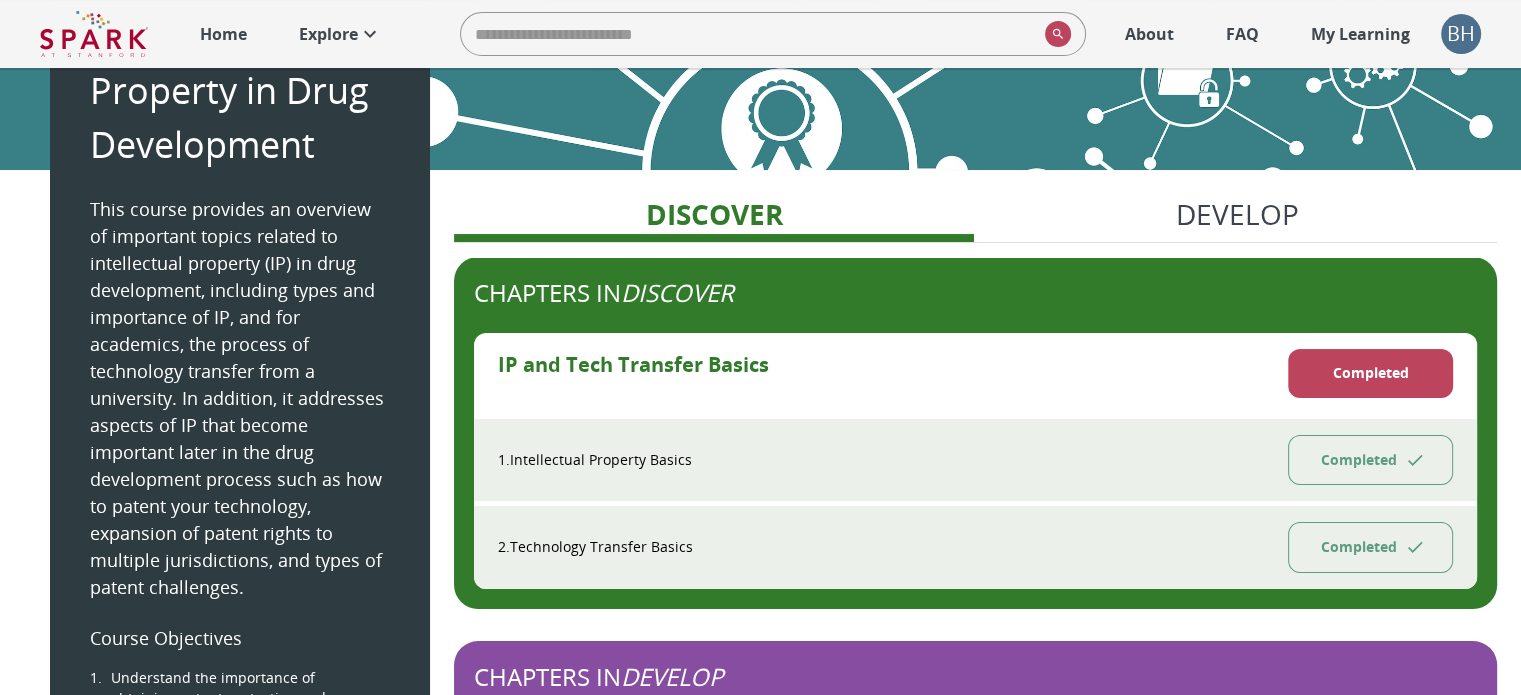 scroll, scrollTop: 76, scrollLeft: 0, axis: vertical 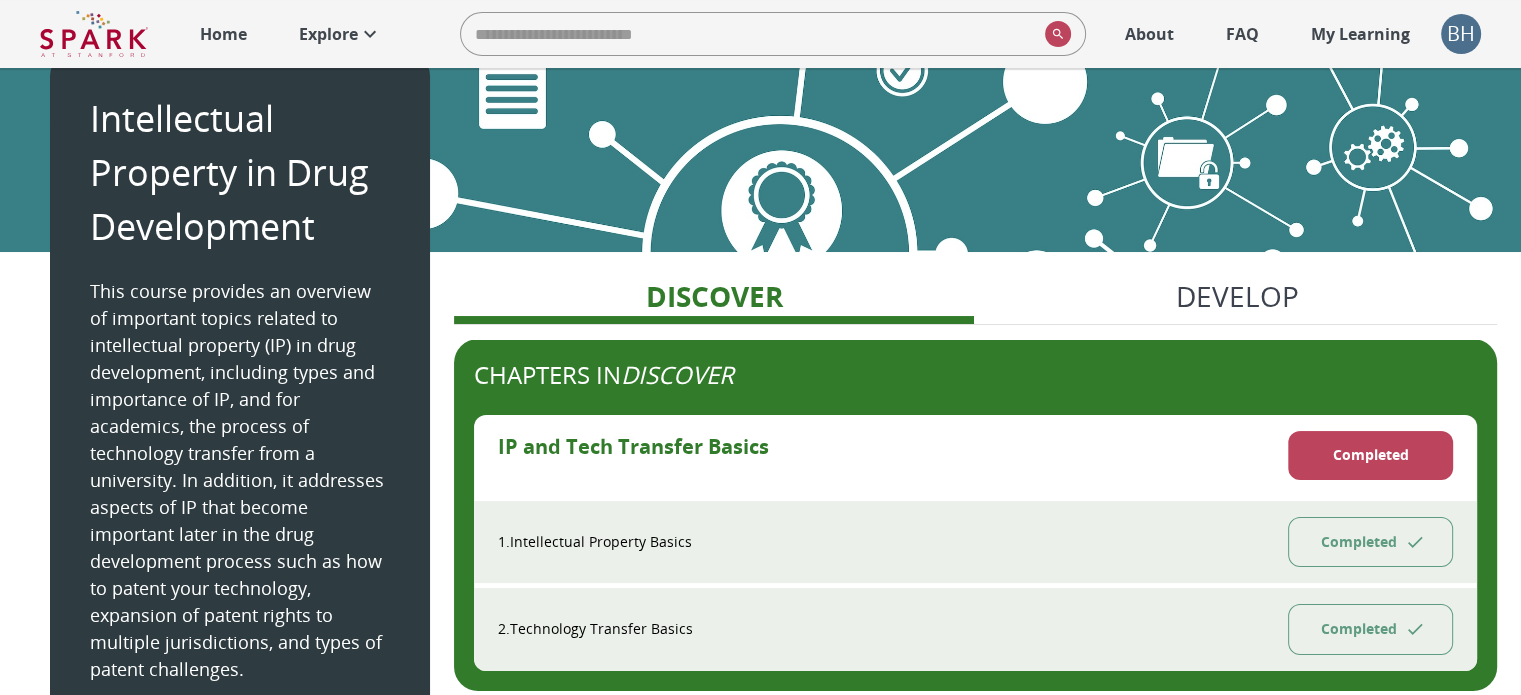 click on "Completed" at bounding box center [1370, 455] 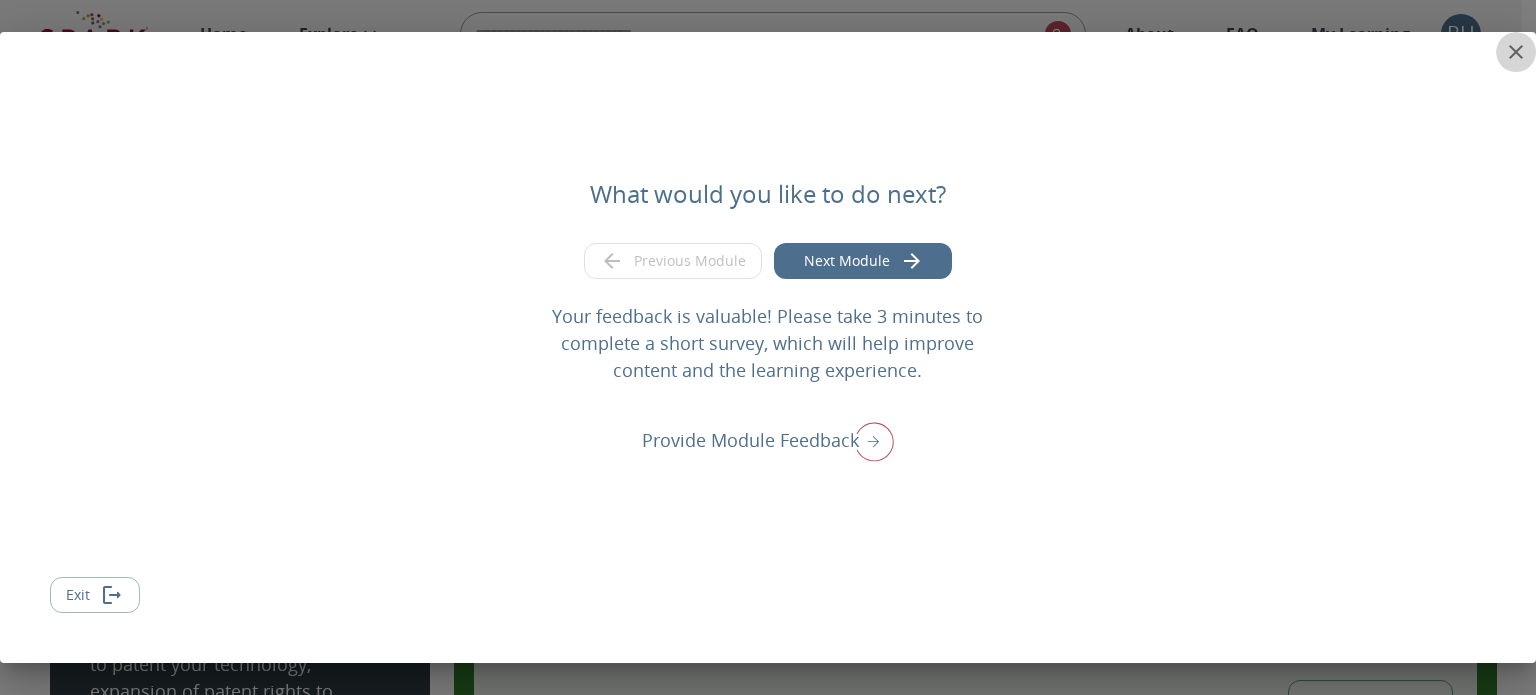 click at bounding box center [1516, 52] 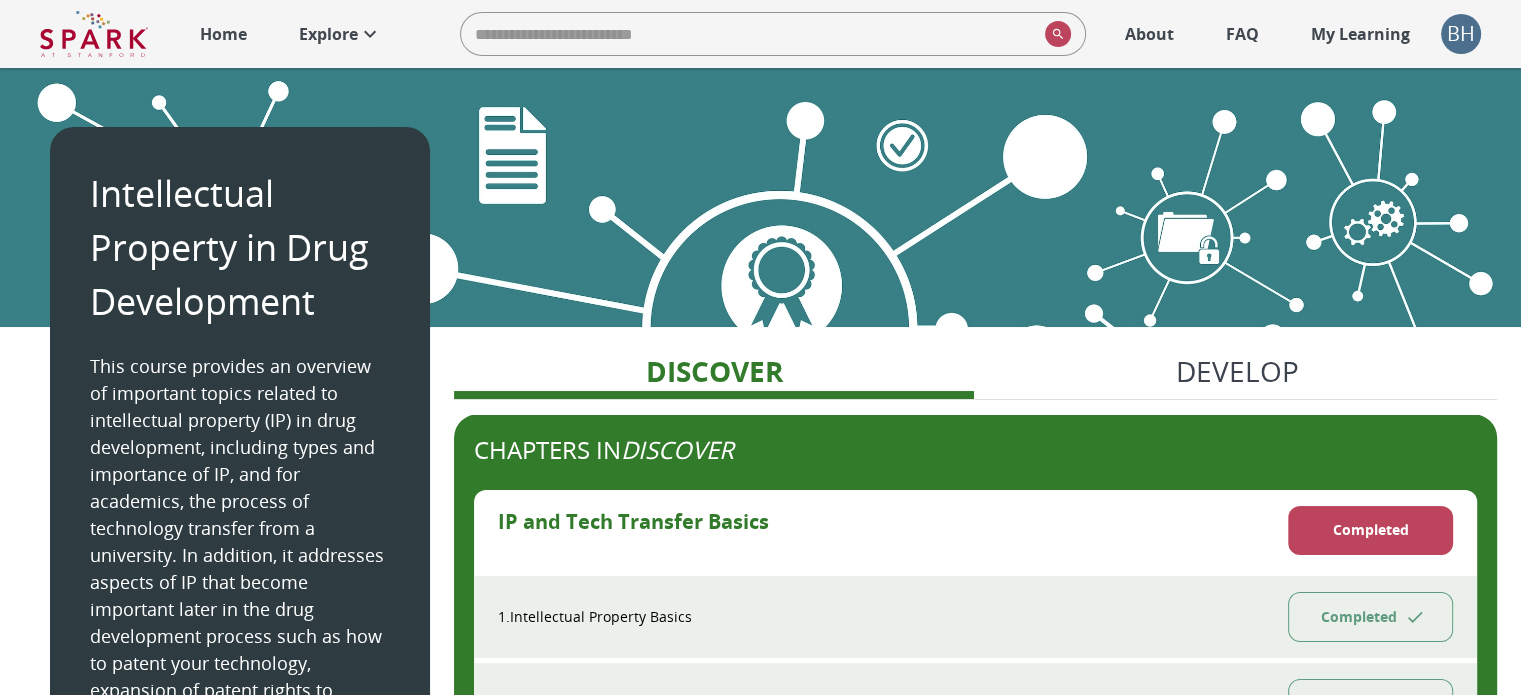 scroll, scrollTop: 0, scrollLeft: 0, axis: both 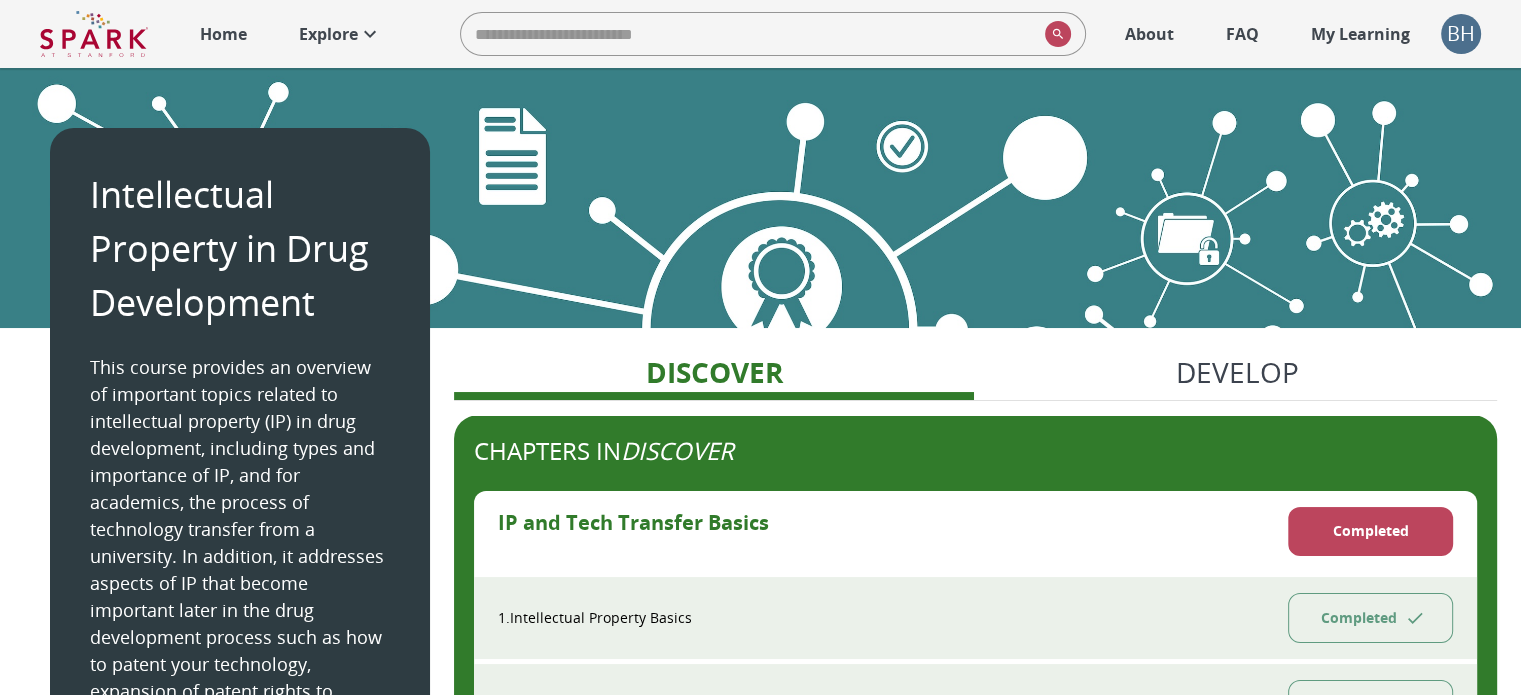 click on "Home" at bounding box center [223, 34] 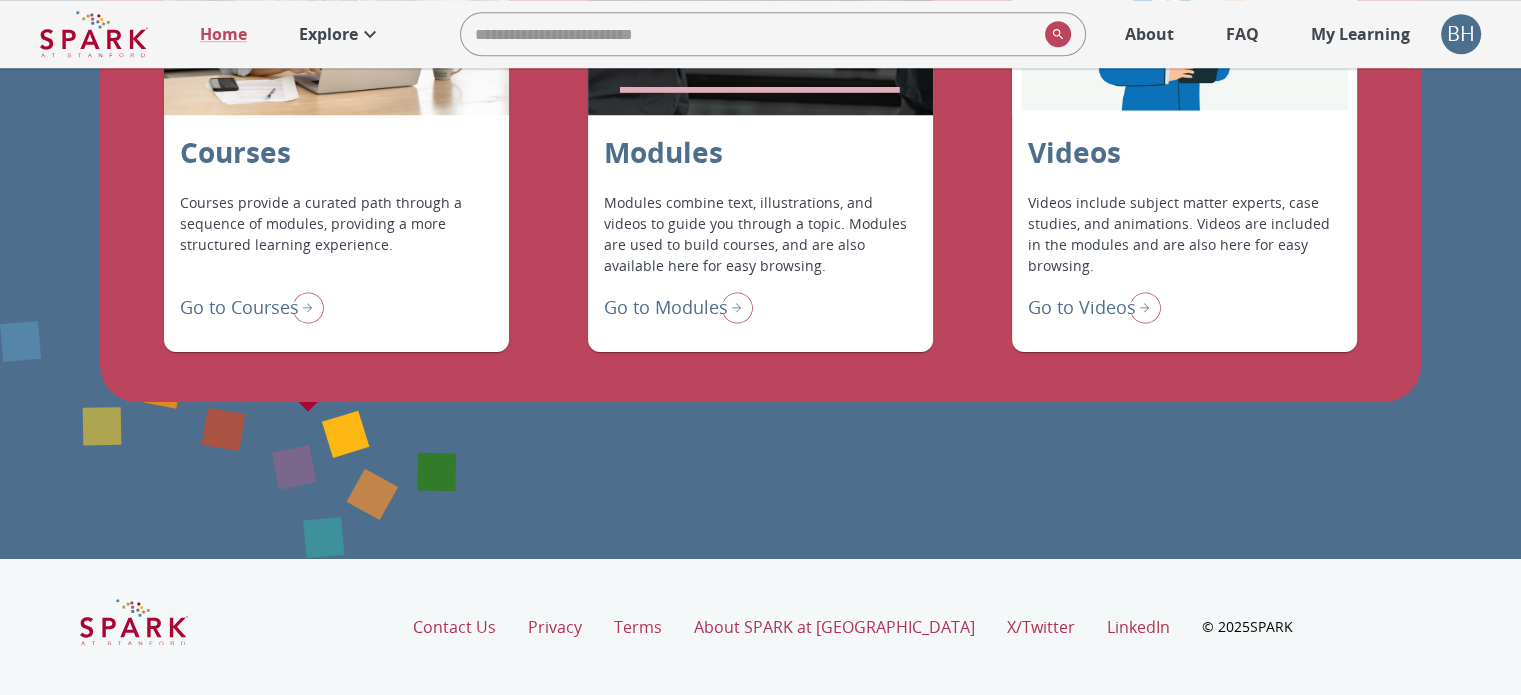 scroll, scrollTop: 1878, scrollLeft: 0, axis: vertical 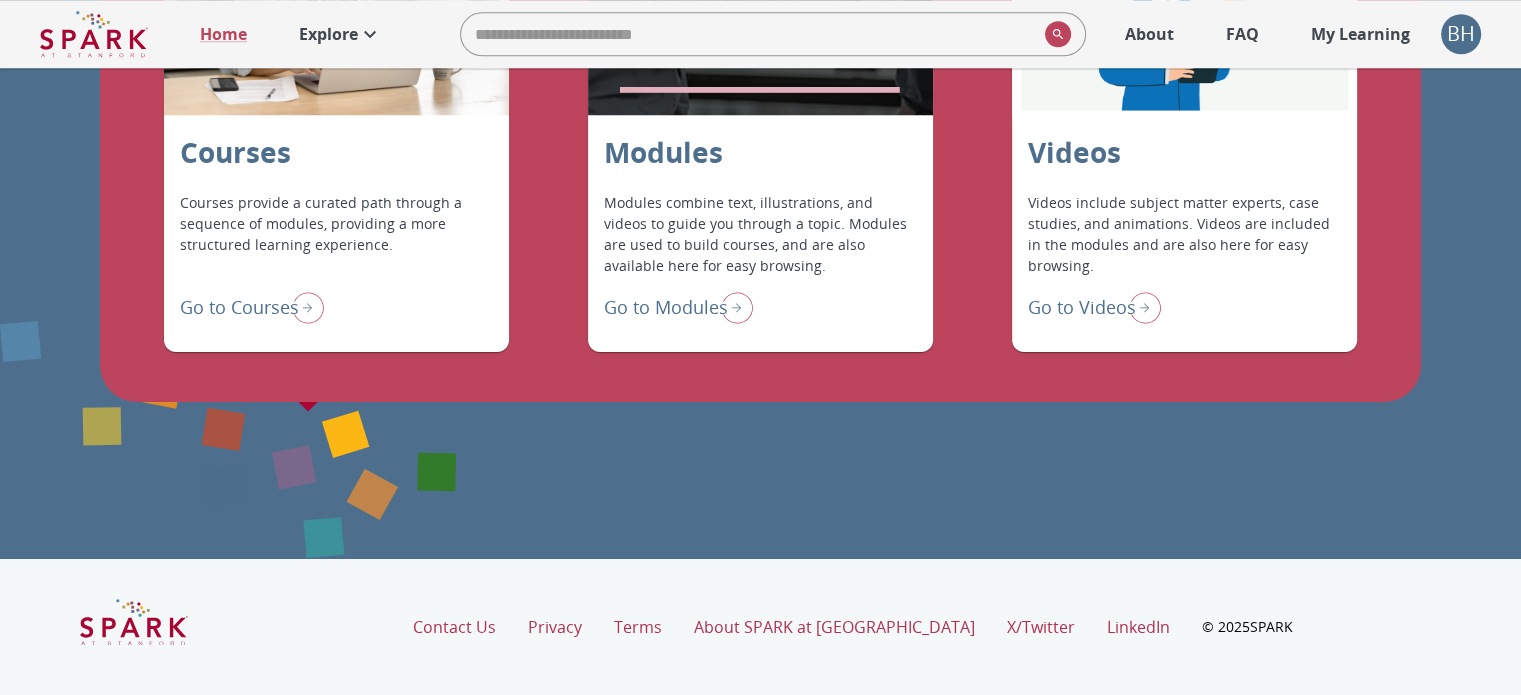 click on "Courses provide a curated path through a sequence of modules, providing a more structured learning experience." at bounding box center (336, 234) 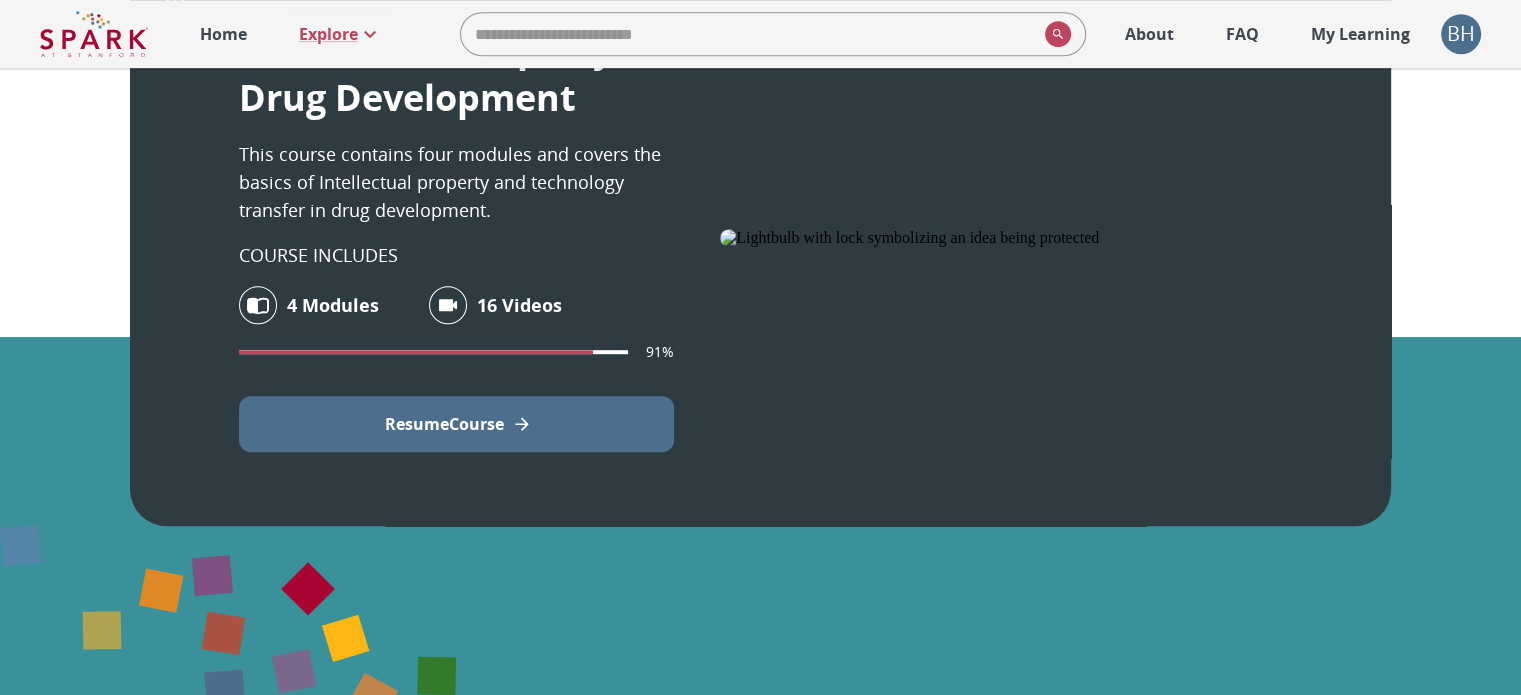 scroll, scrollTop: 1164, scrollLeft: 0, axis: vertical 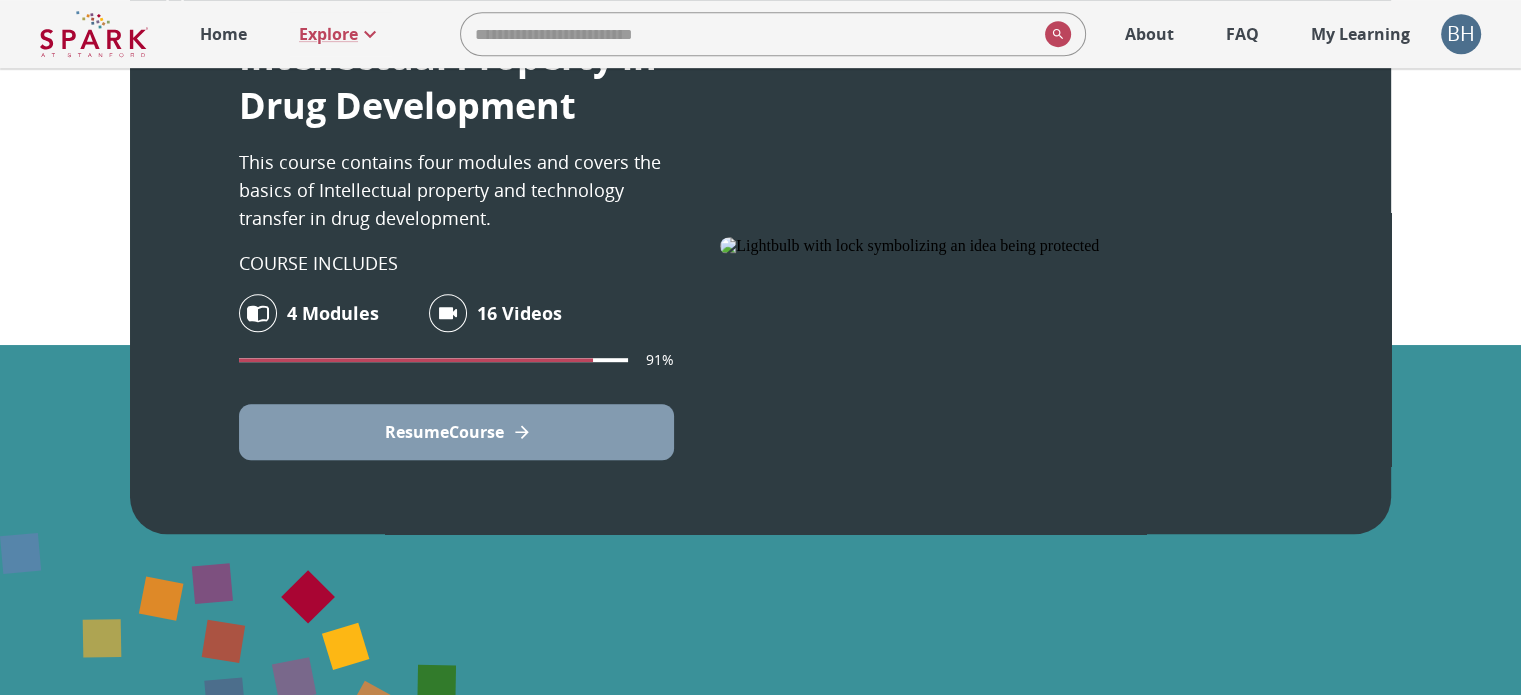 click on "Resume  Course" at bounding box center (444, 432) 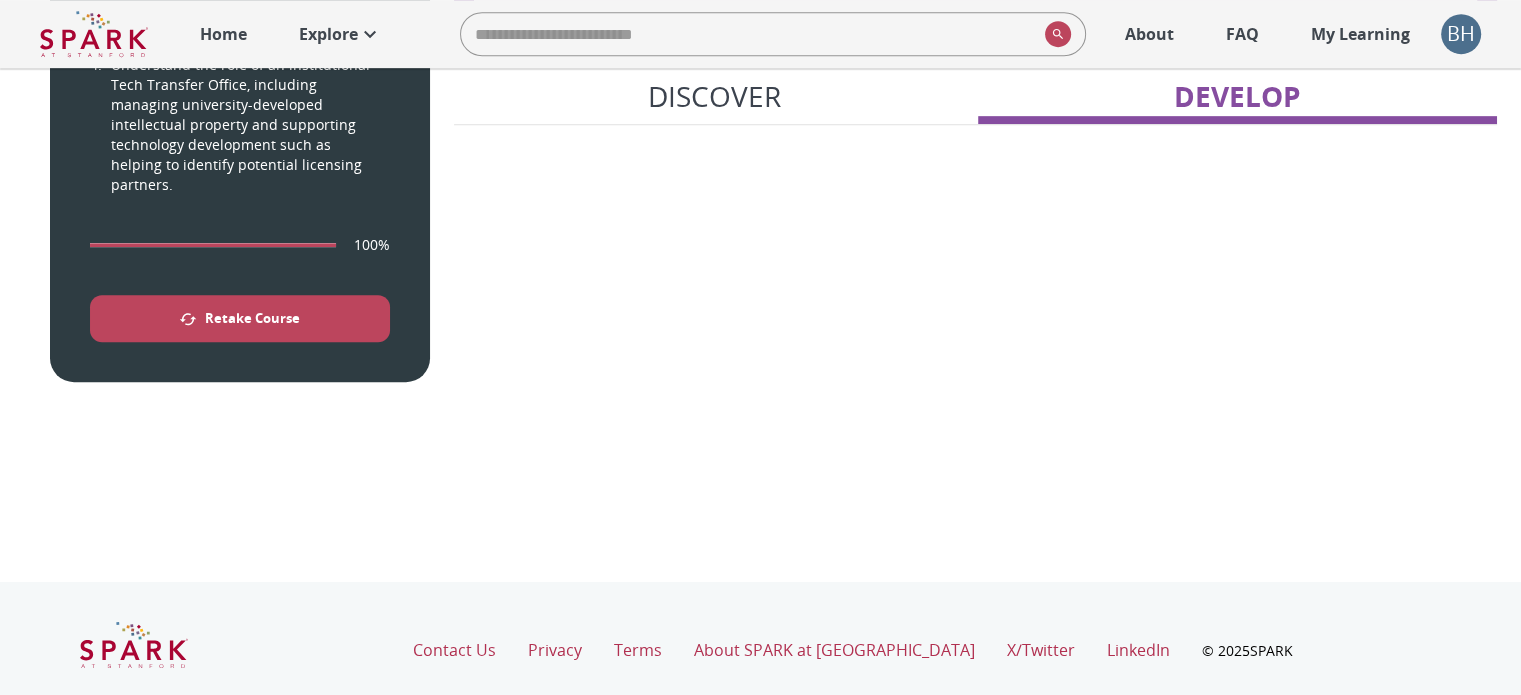 scroll, scrollTop: 1081, scrollLeft: 0, axis: vertical 